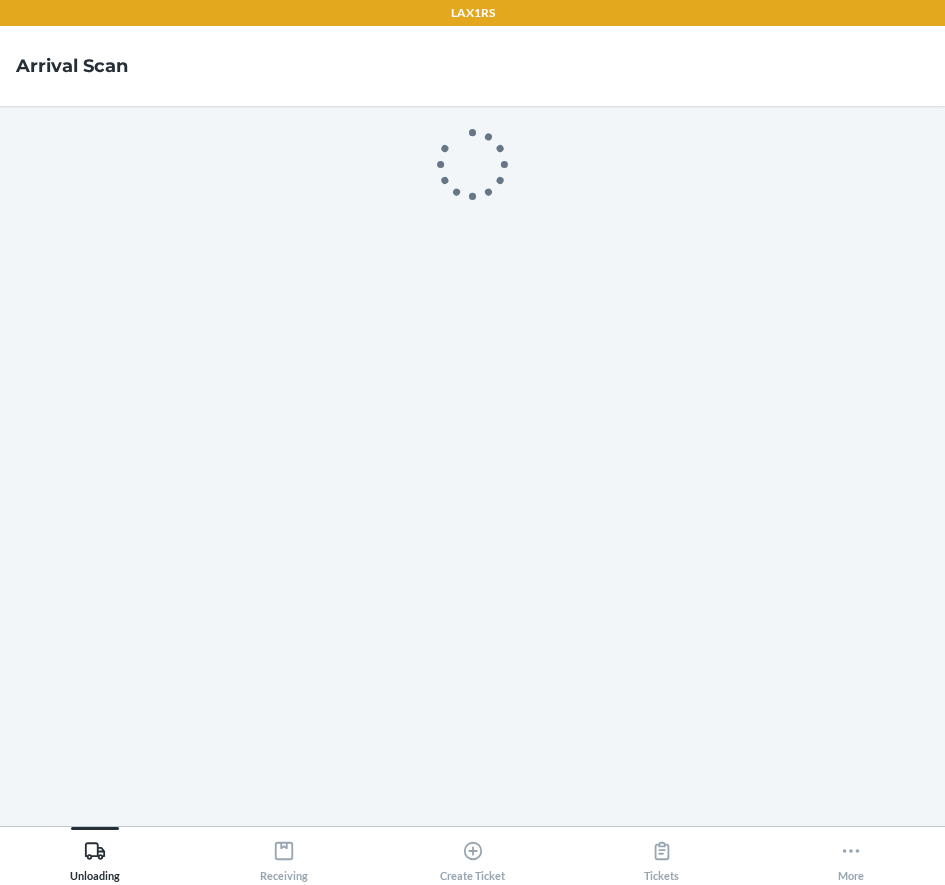scroll, scrollTop: 0, scrollLeft: 0, axis: both 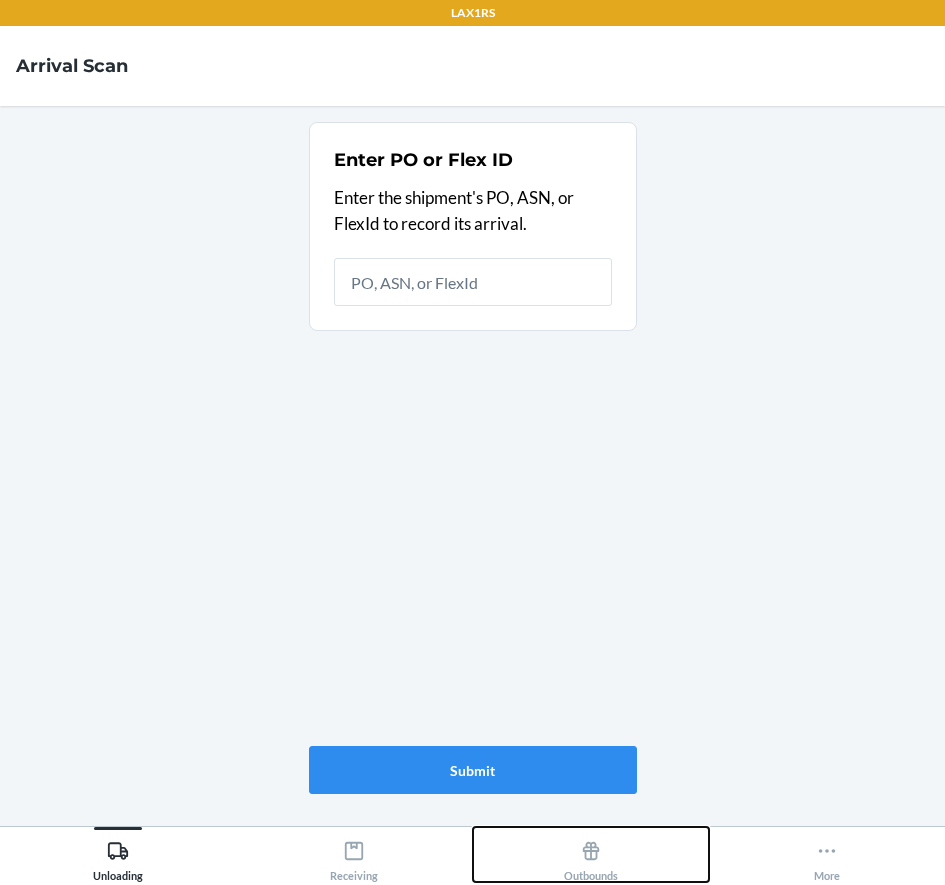 click 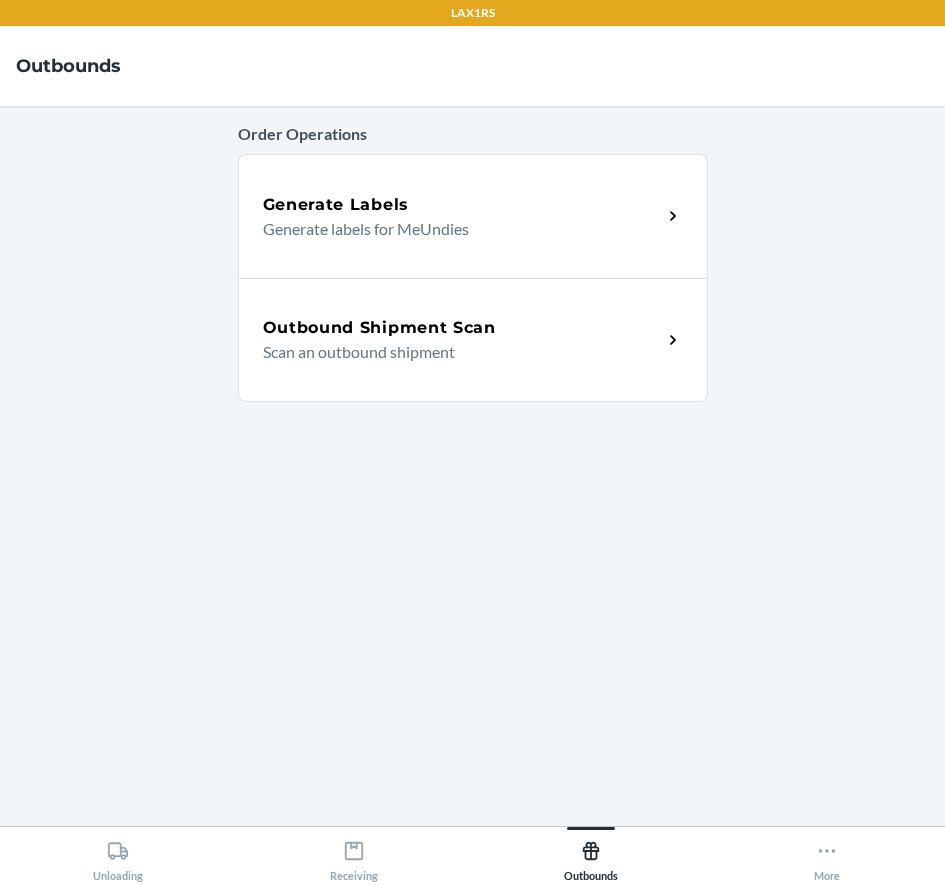 click on "Outbound Shipment Scan" at bounding box center [379, 328] 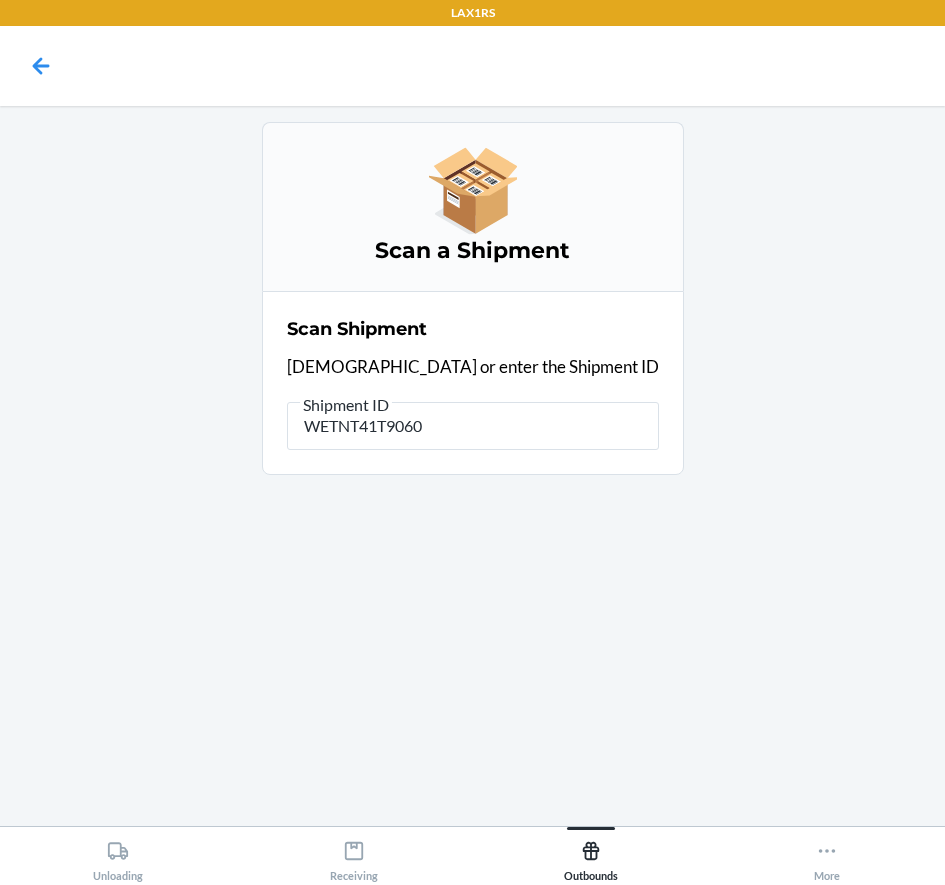 type on "WETNT41T9060C" 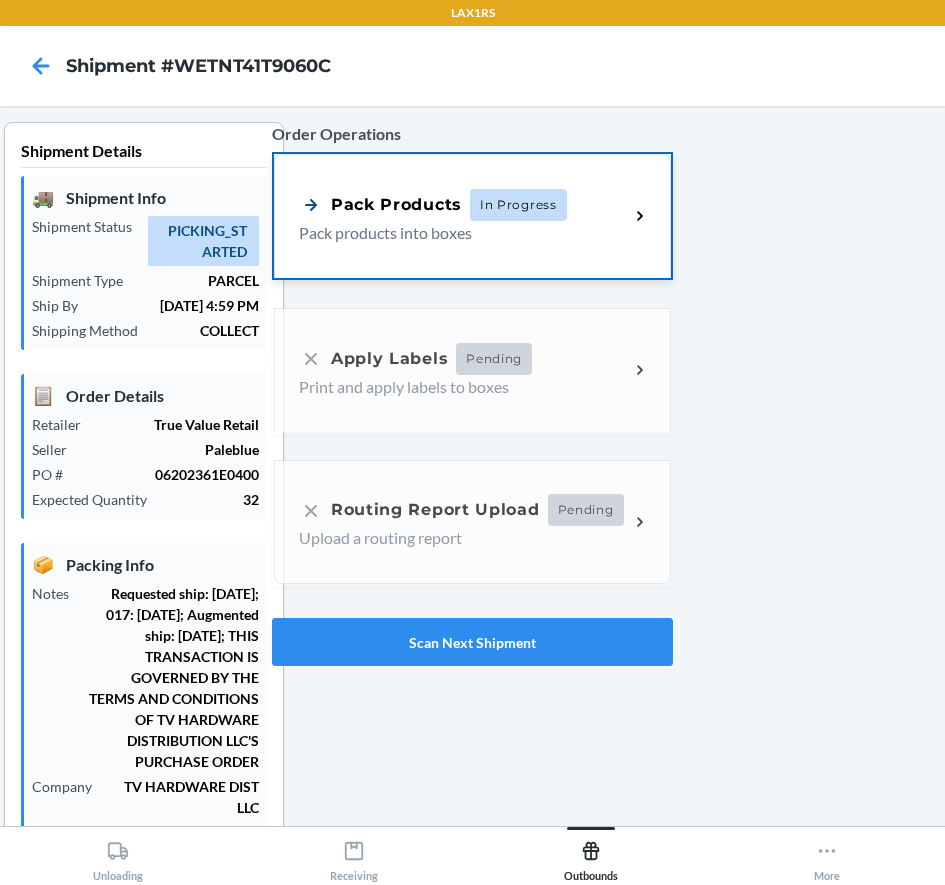 click on "Pack Products In Progress" at bounding box center [464, 205] 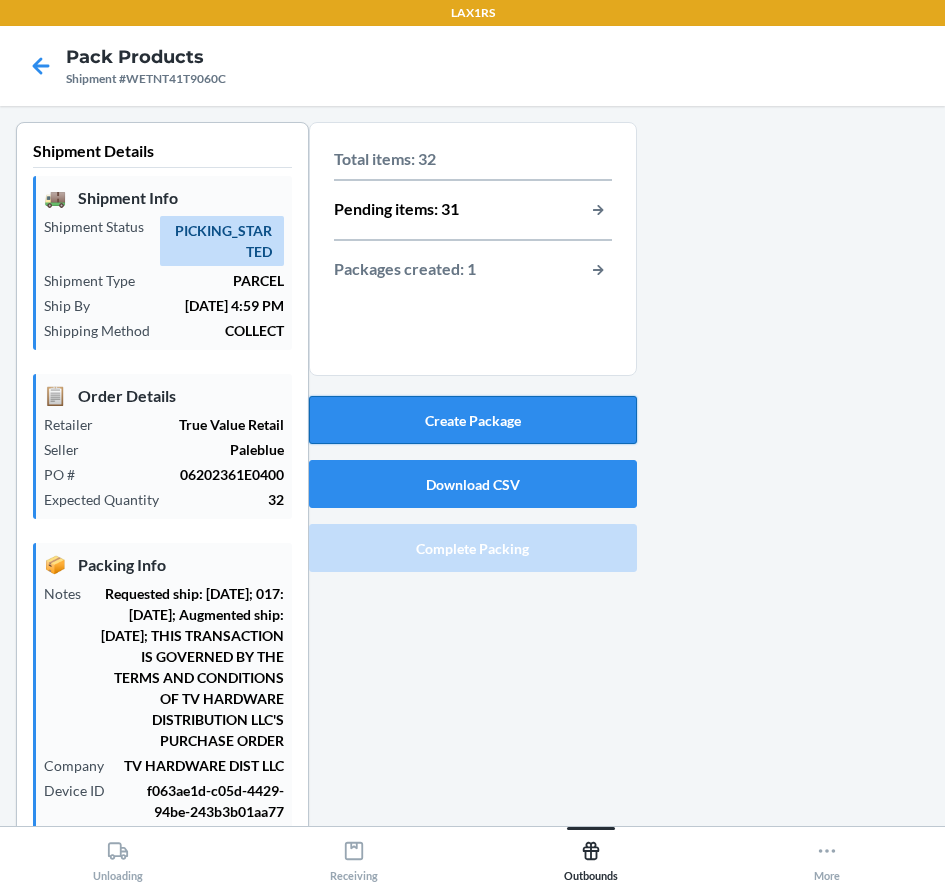 click on "Create Package" at bounding box center (473, 420) 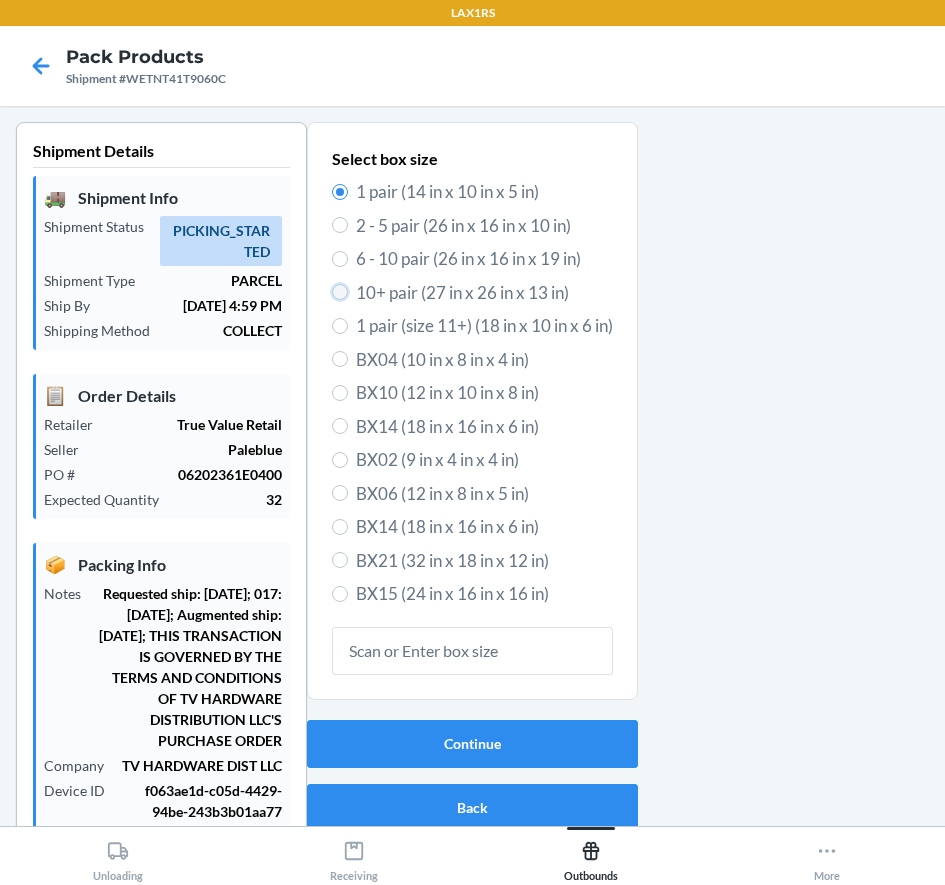 click on "10+ pair (27 in x 26 in x 13 in)" at bounding box center [340, 292] 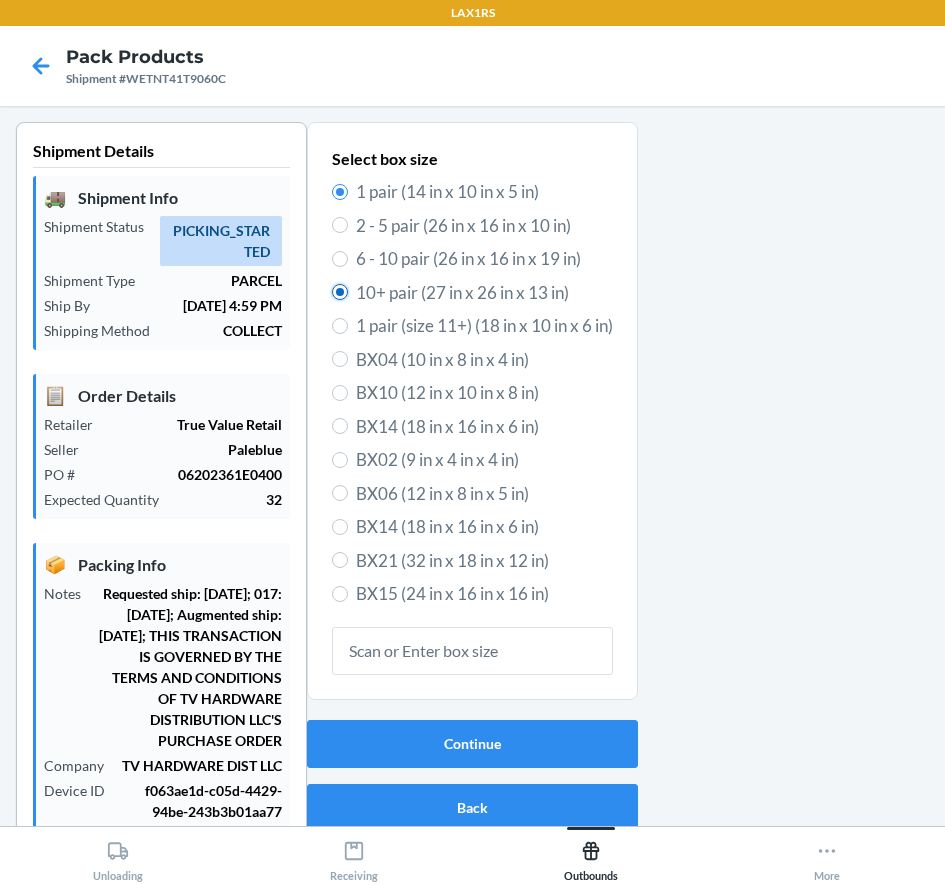 radio on "true" 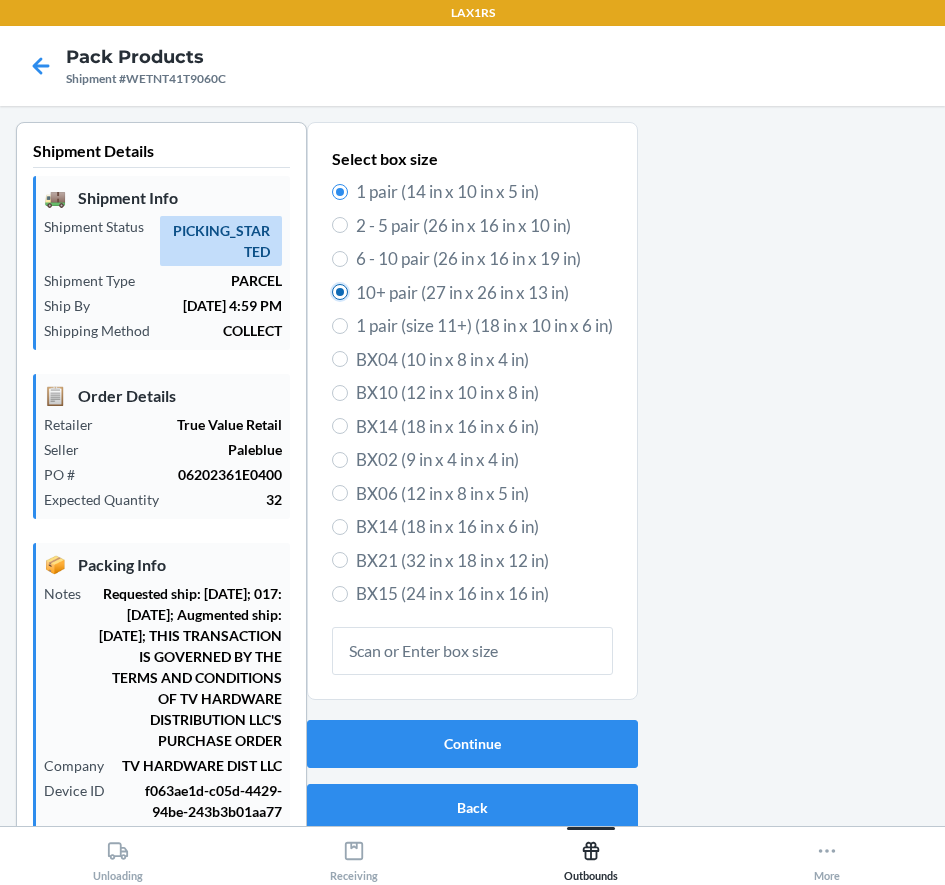 radio on "false" 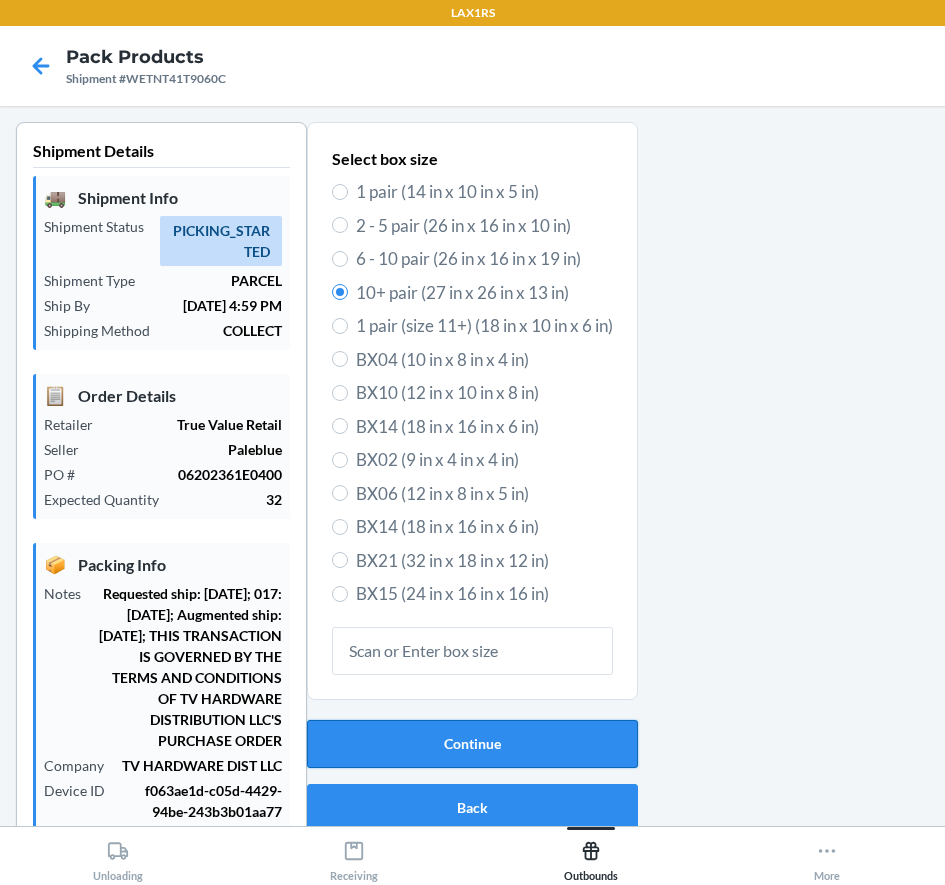click on "Continue" at bounding box center (472, 744) 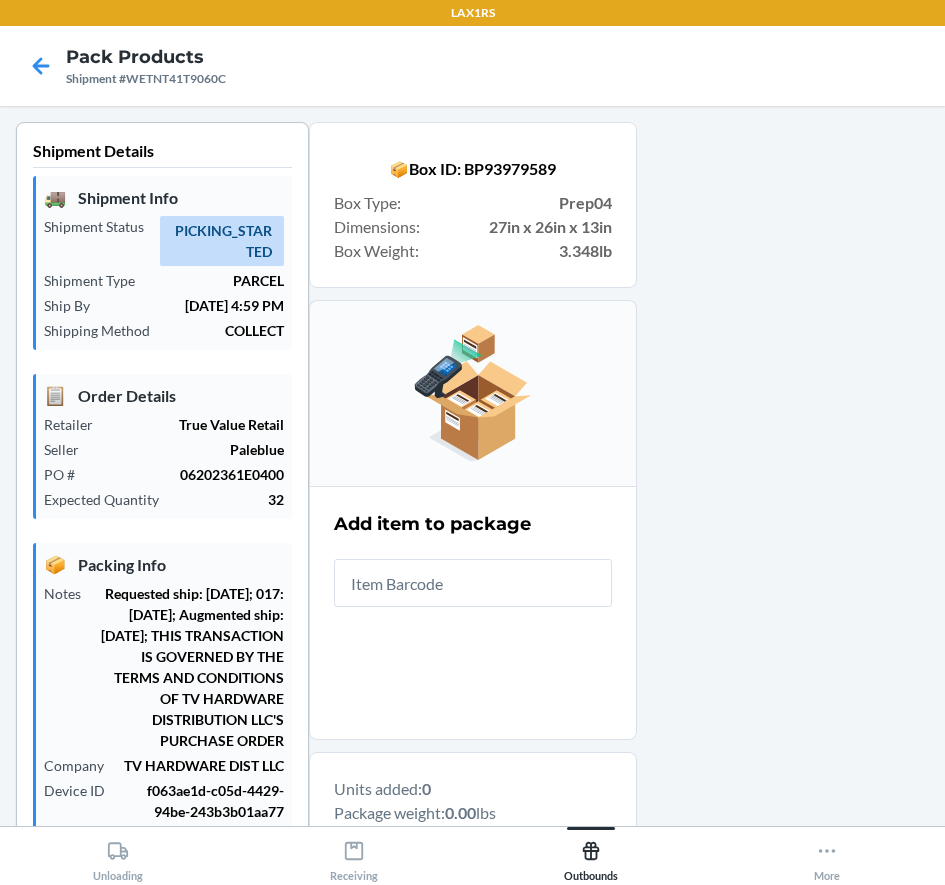 click at bounding box center [473, 583] 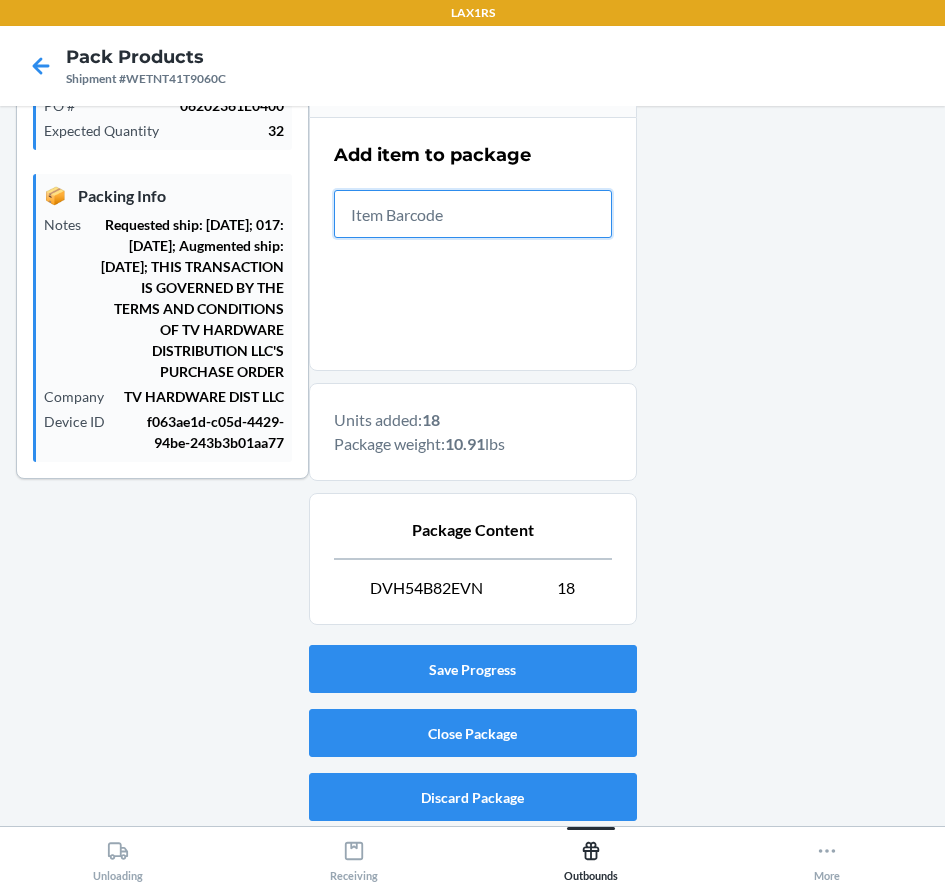 scroll, scrollTop: 372, scrollLeft: 0, axis: vertical 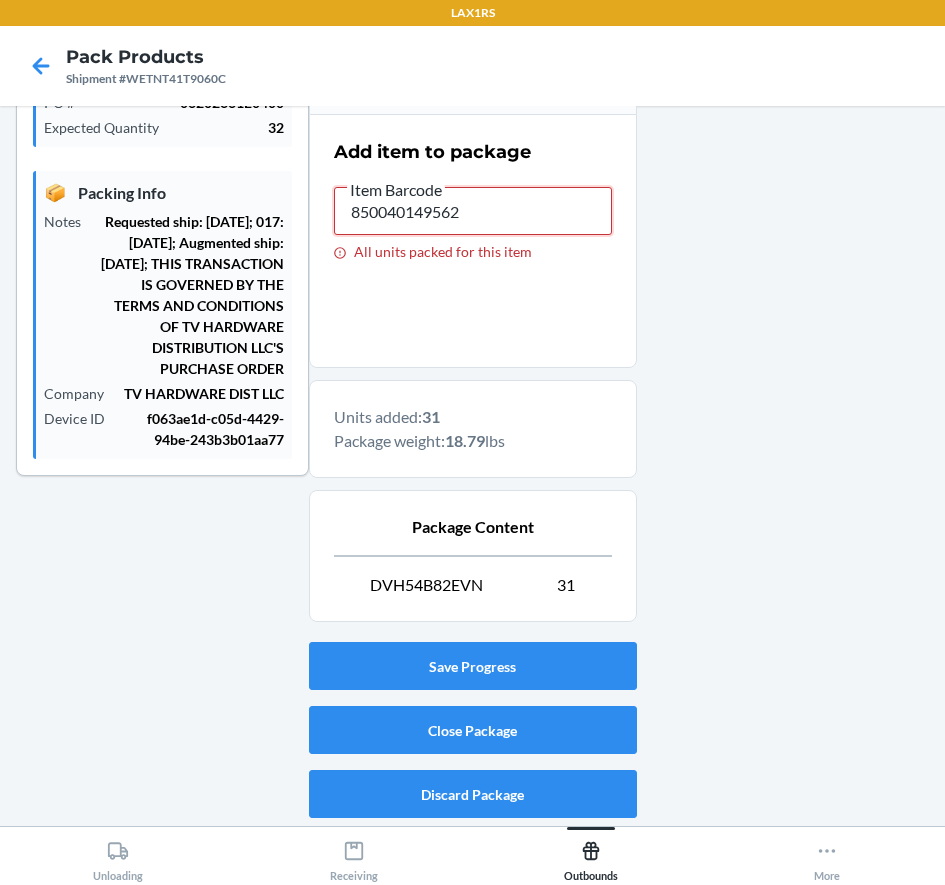 drag, startPoint x: 494, startPoint y: 221, endPoint x: 276, endPoint y: 220, distance: 218.00229 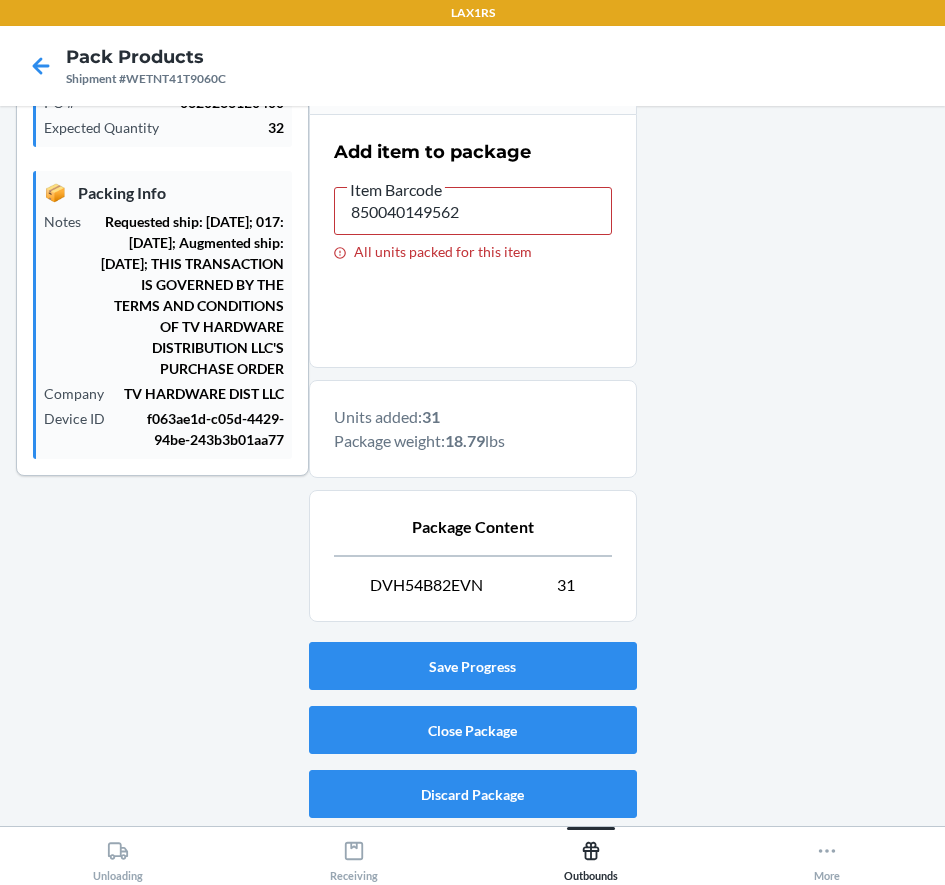 click at bounding box center [783, 288] 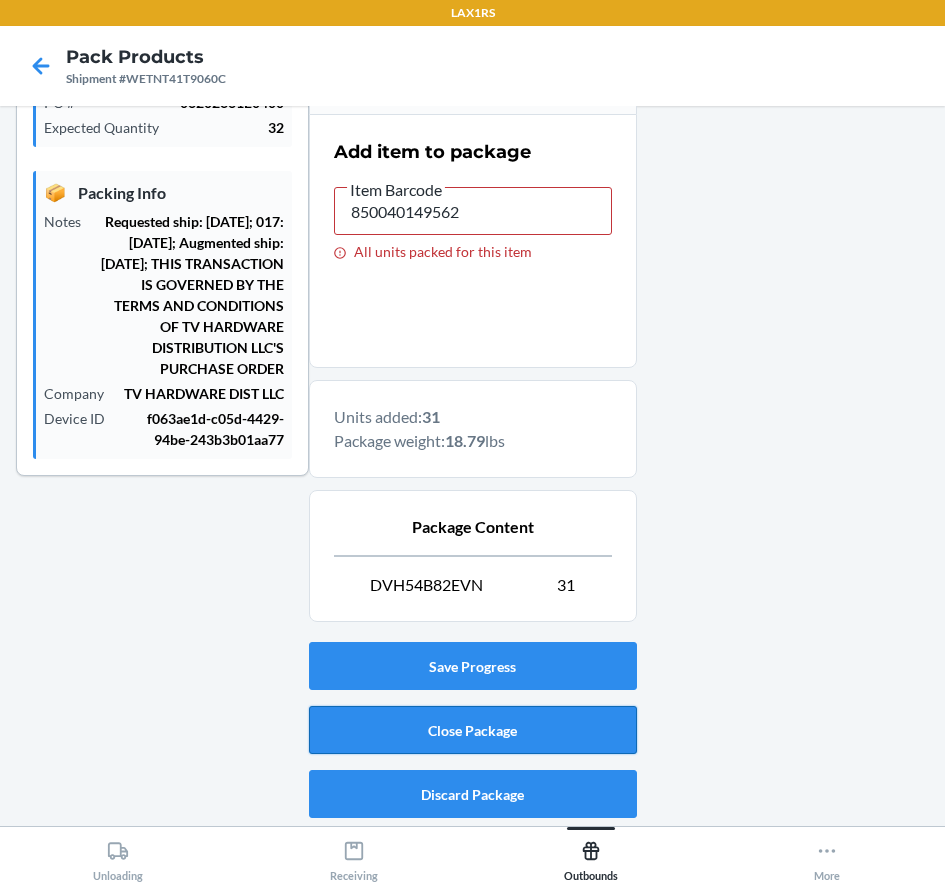 click on "Close Package" at bounding box center (473, 730) 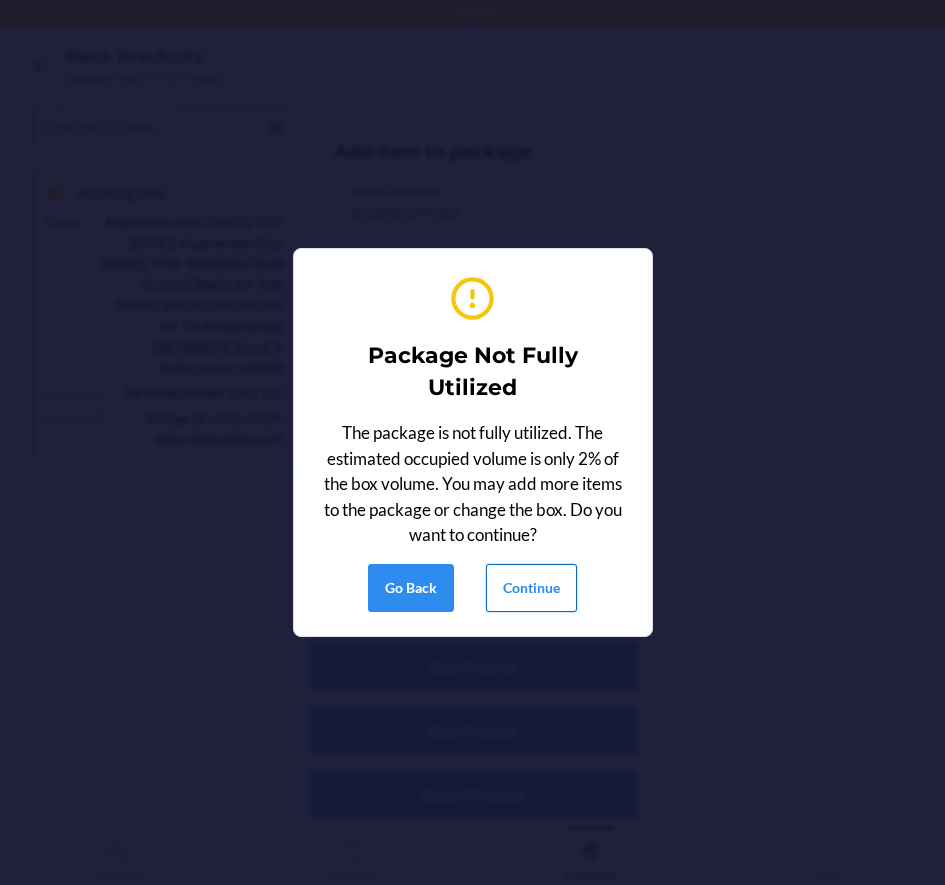 click on "Continue" at bounding box center (531, 588) 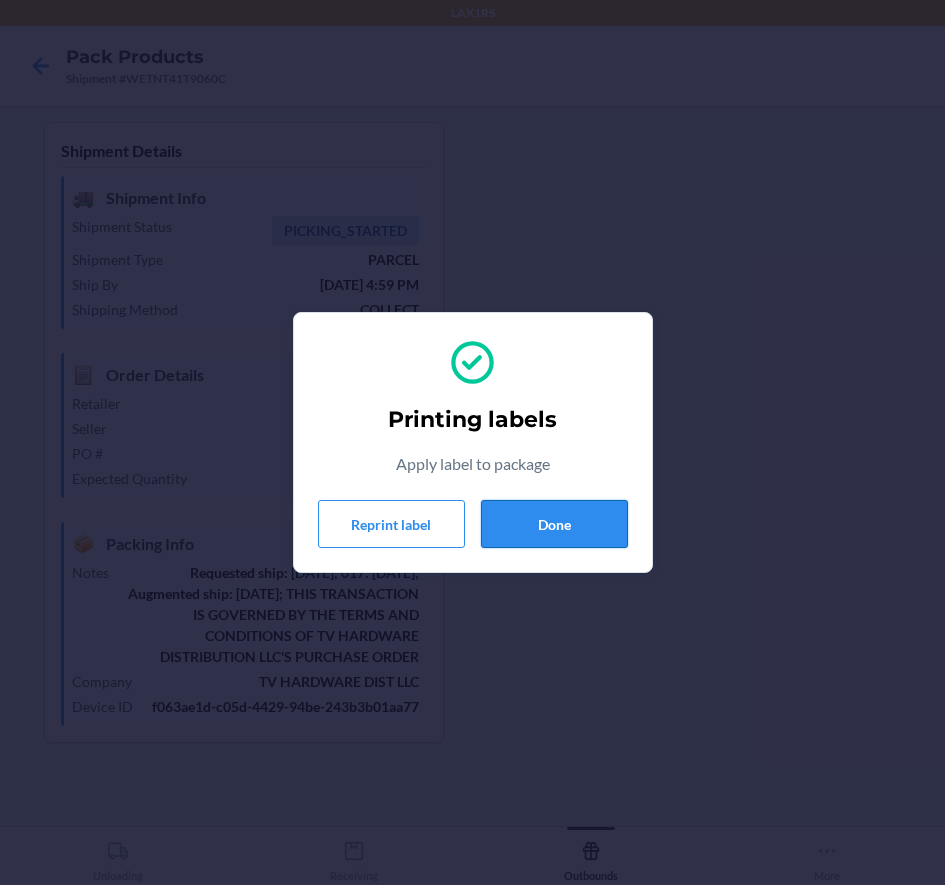 click on "Done" at bounding box center [554, 524] 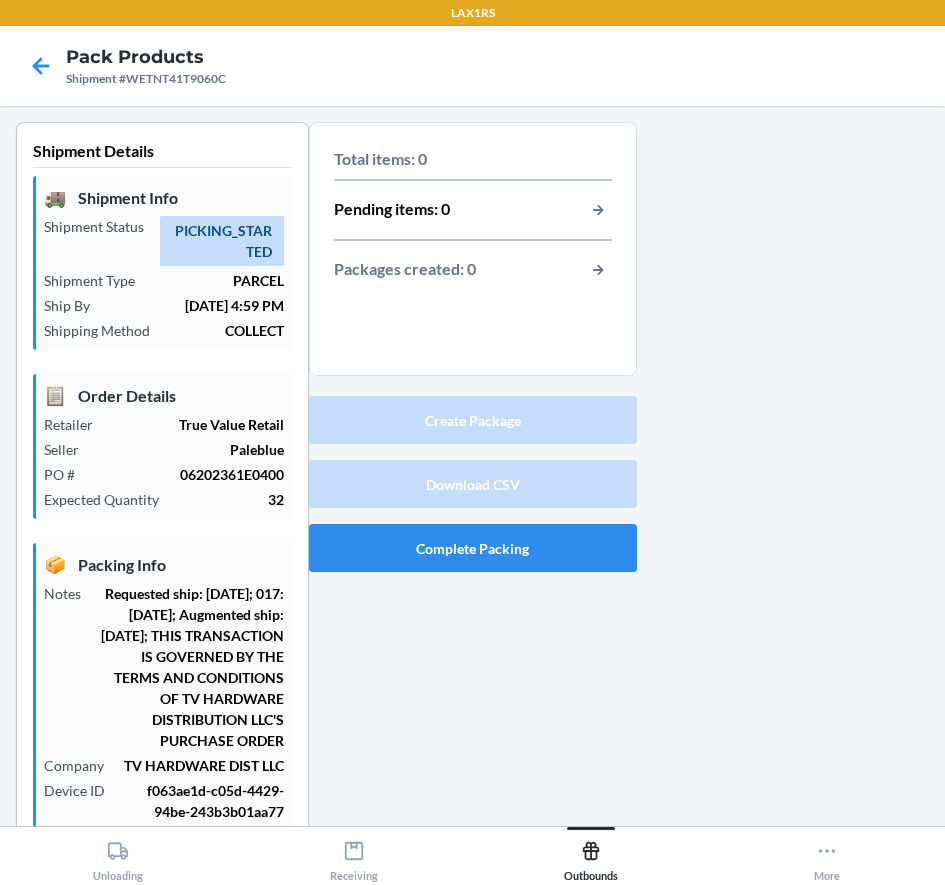 click on "Complete Packing" at bounding box center [473, 548] 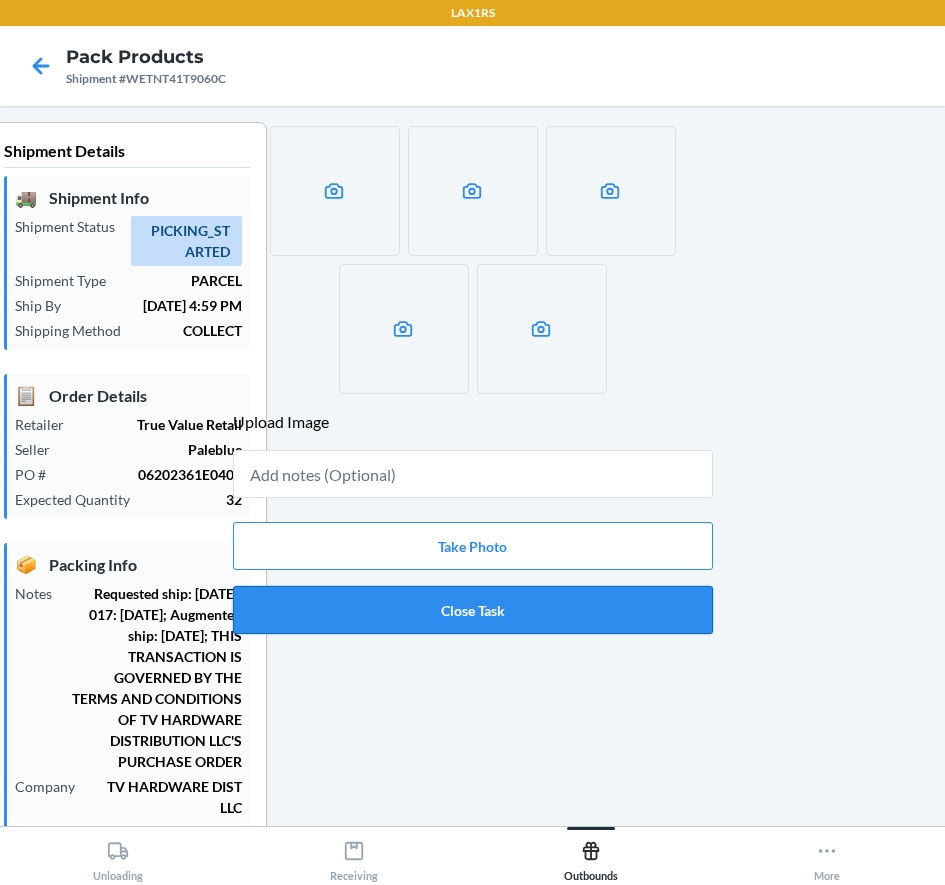 click on "Close Task" at bounding box center [473, 610] 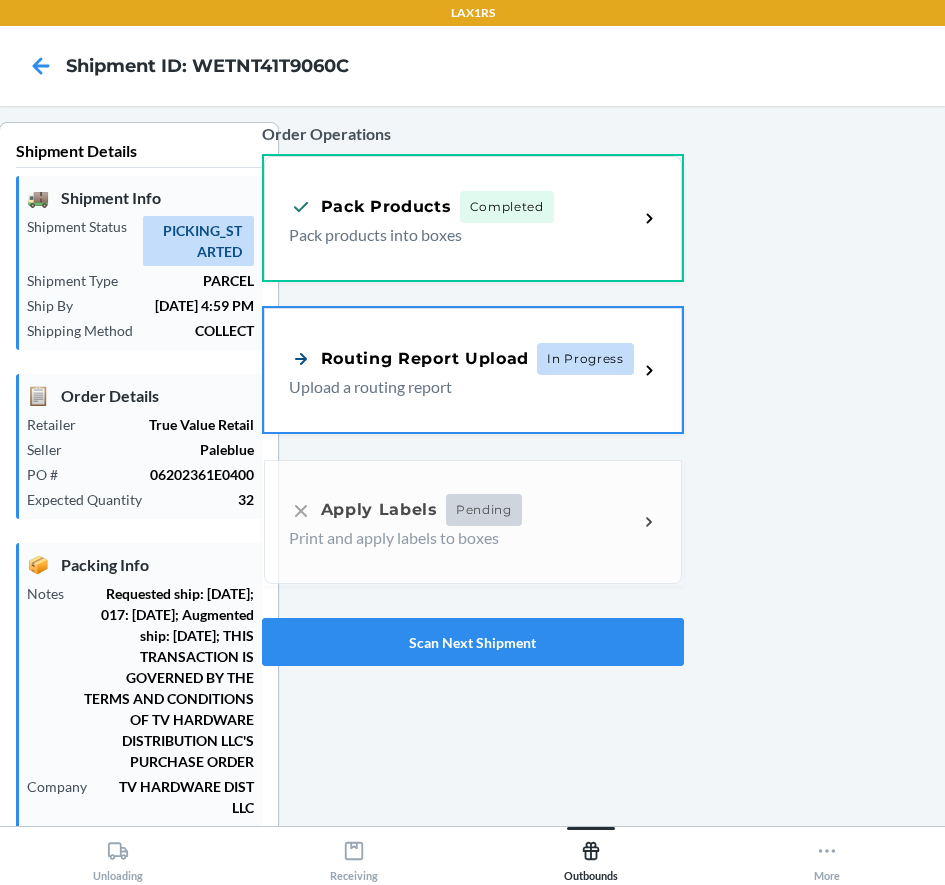 click on "Order Operations Pack Products Completed Pack products into boxes Routing Report Upload In Progress Upload a routing report Apply Labels Pending Print and apply labels to boxes Scan Next Shipment" at bounding box center [473, 394] 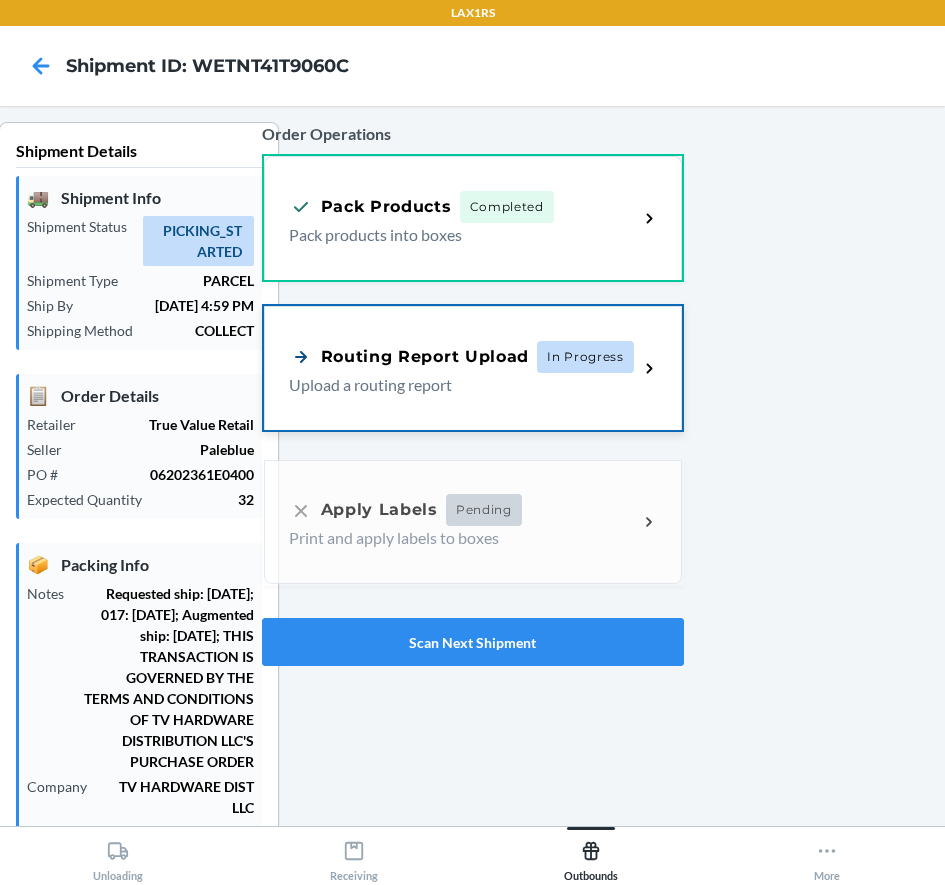 click on "Routing Report Upload In Progress Upload a routing report" at bounding box center [473, 368] 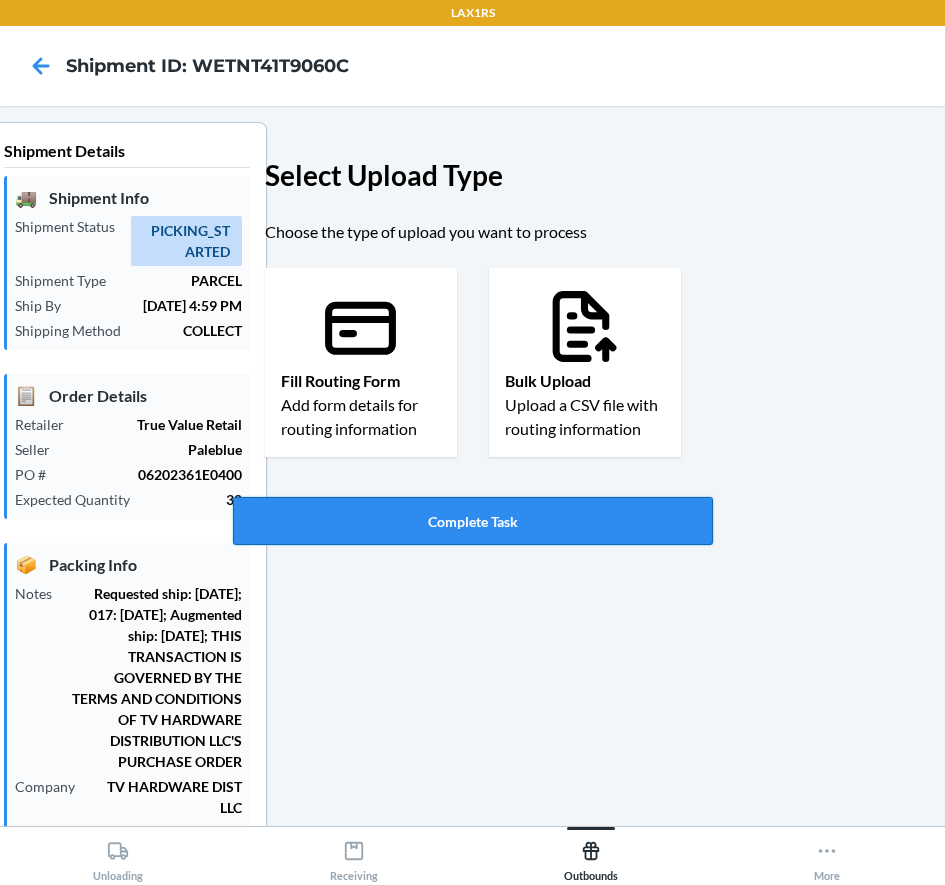click on "Complete Task" at bounding box center (473, 521) 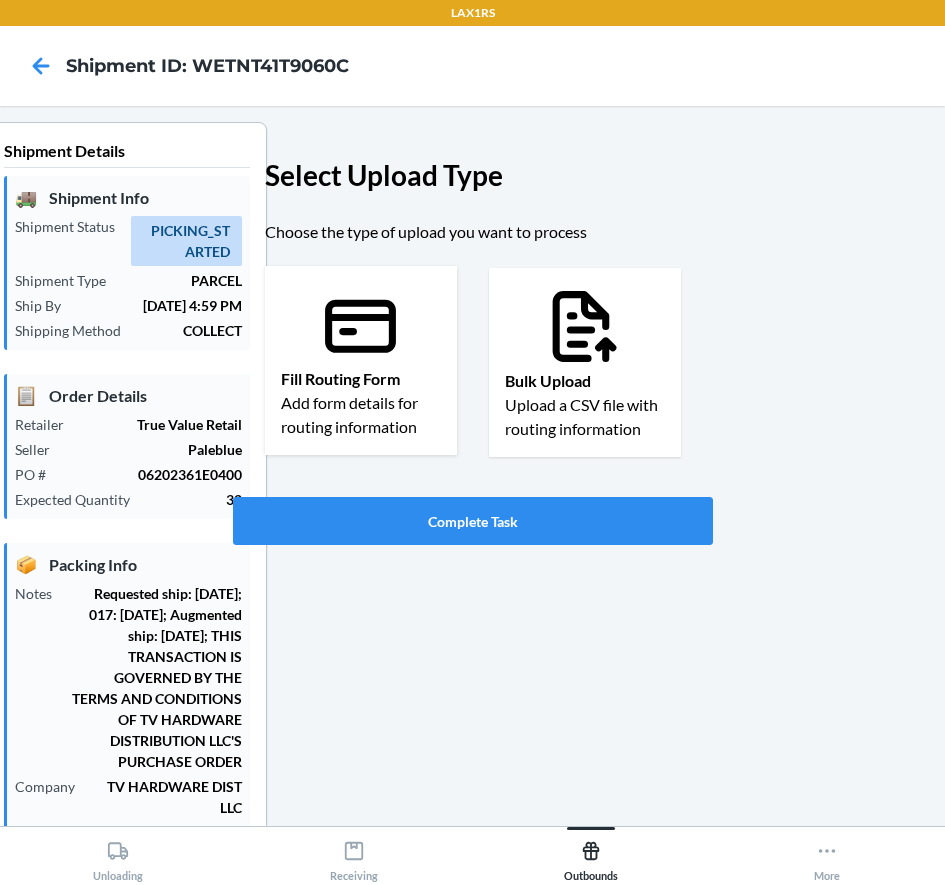 click on "Fill Routing Form" at bounding box center (361, 379) 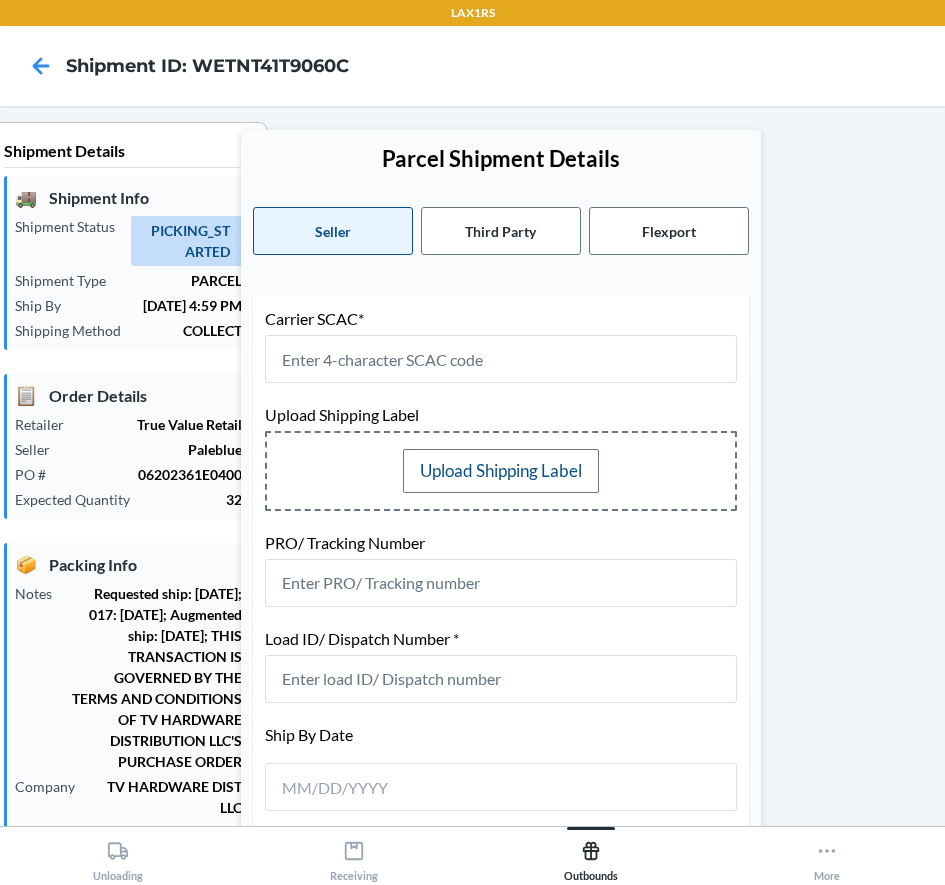 scroll, scrollTop: 400, scrollLeft: 0, axis: vertical 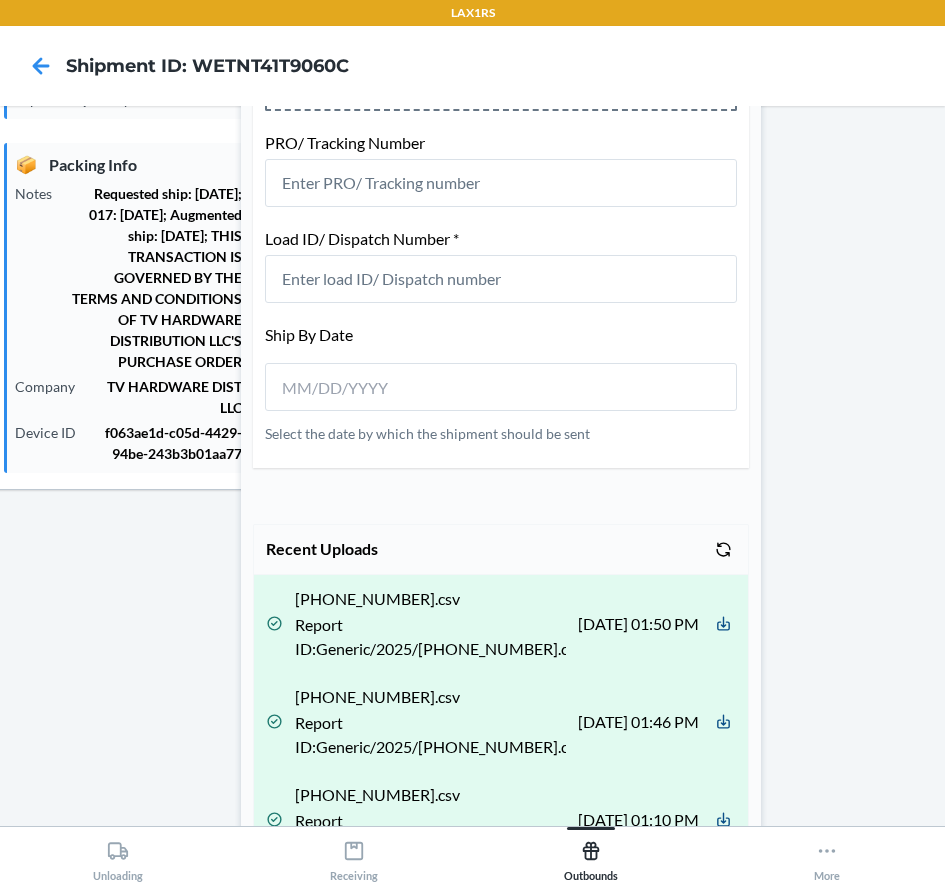 click at bounding box center (41, 66) 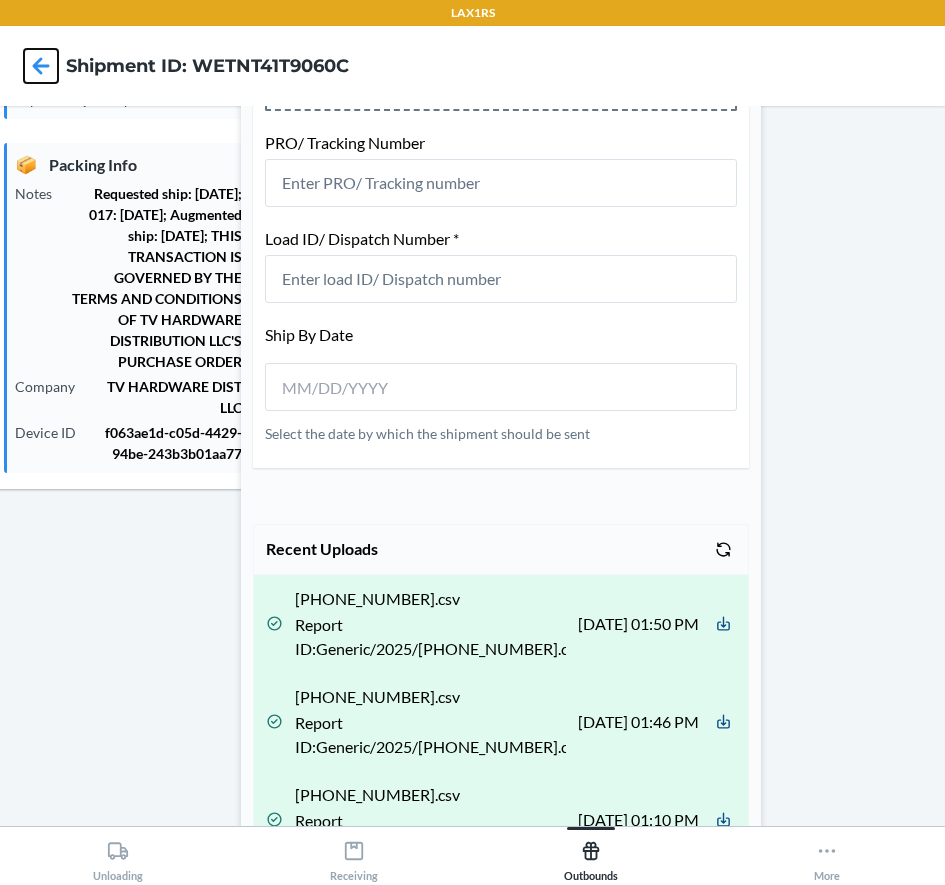 click 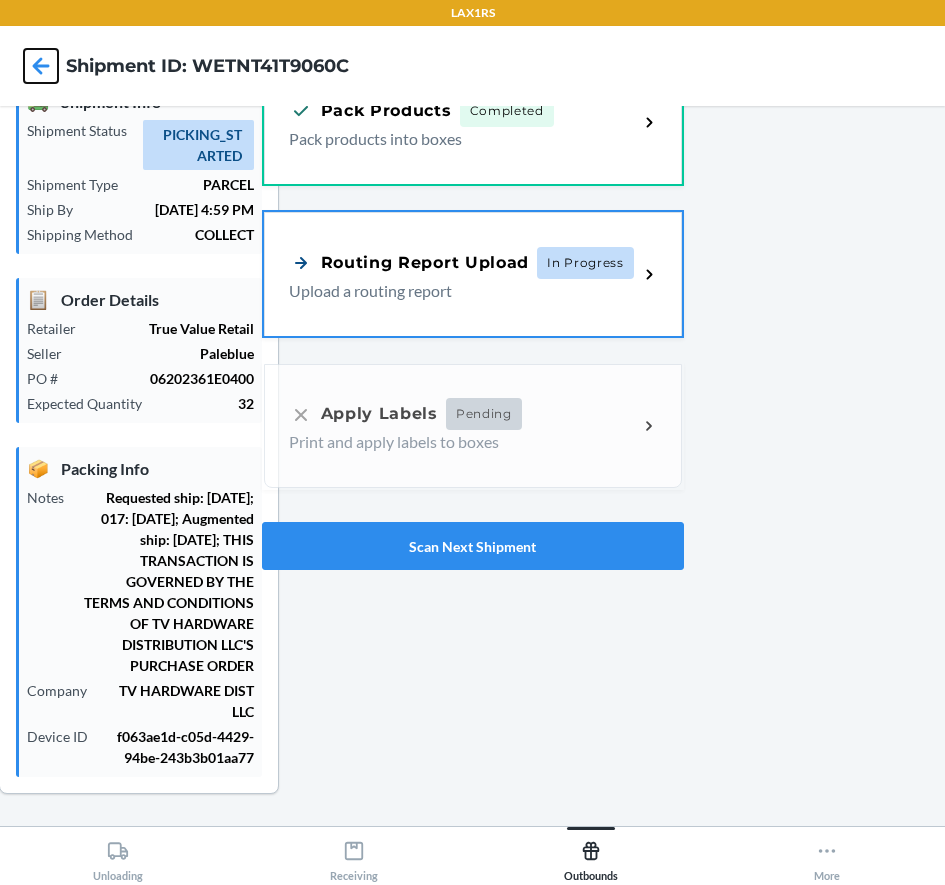 scroll, scrollTop: 117, scrollLeft: 0, axis: vertical 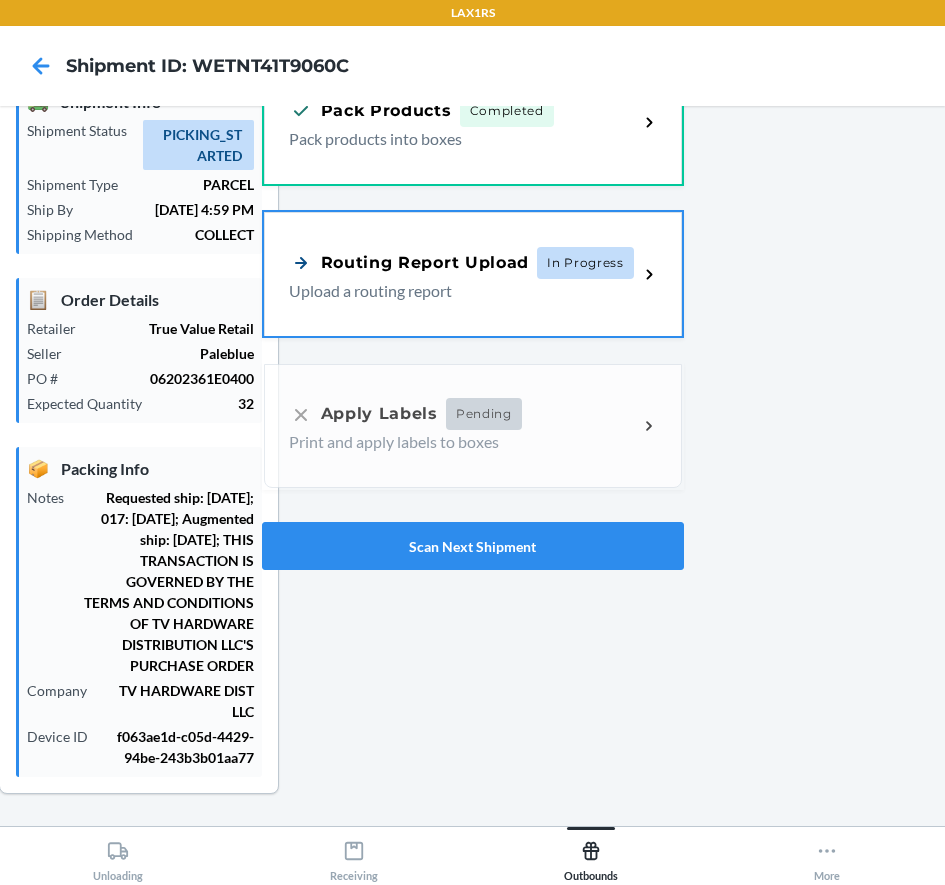 click on "Order Operations Pack Products Completed Pack products into boxes Routing Report Upload In Progress Upload a routing report Apply Labels Pending Print and apply labels to boxes Scan Next Shipment" at bounding box center (473, 298) 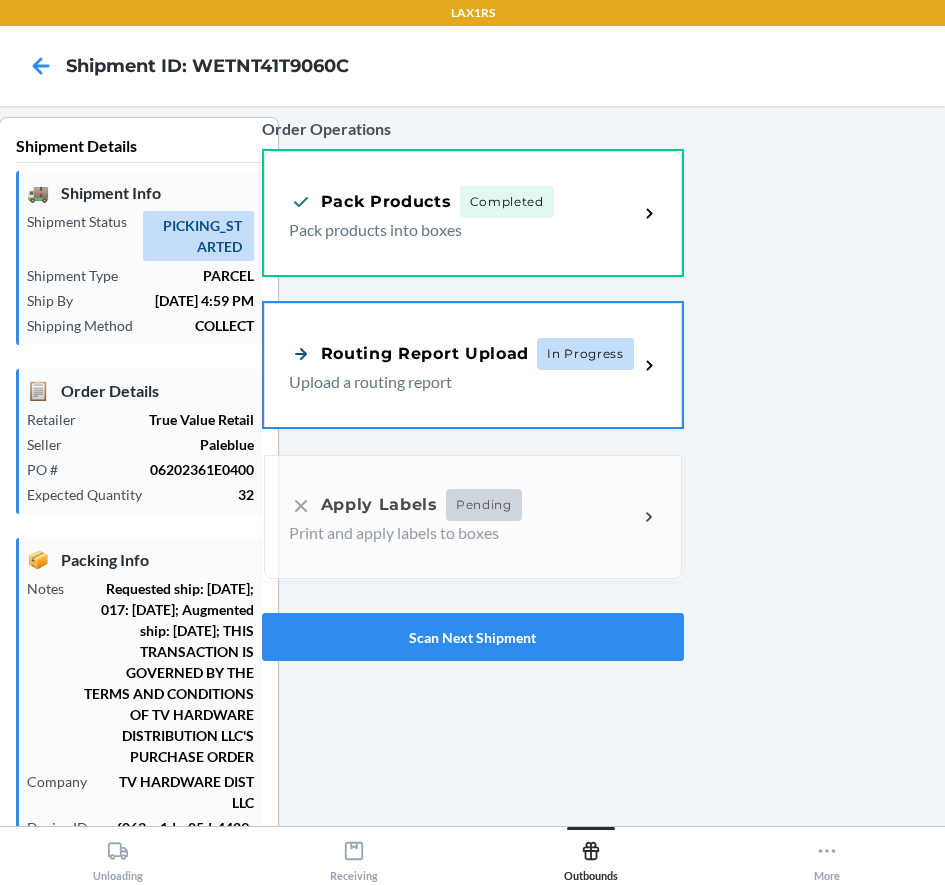 scroll, scrollTop: 0, scrollLeft: 0, axis: both 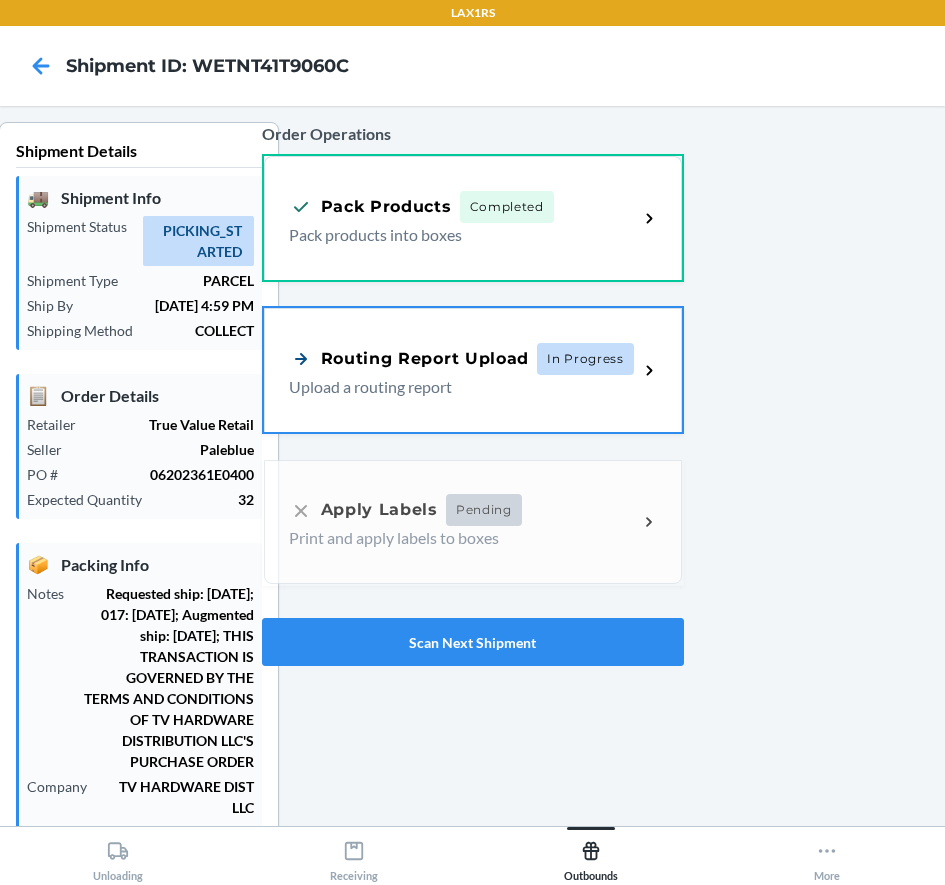 drag, startPoint x: 413, startPoint y: 378, endPoint x: 447, endPoint y: 376, distance: 34.058773 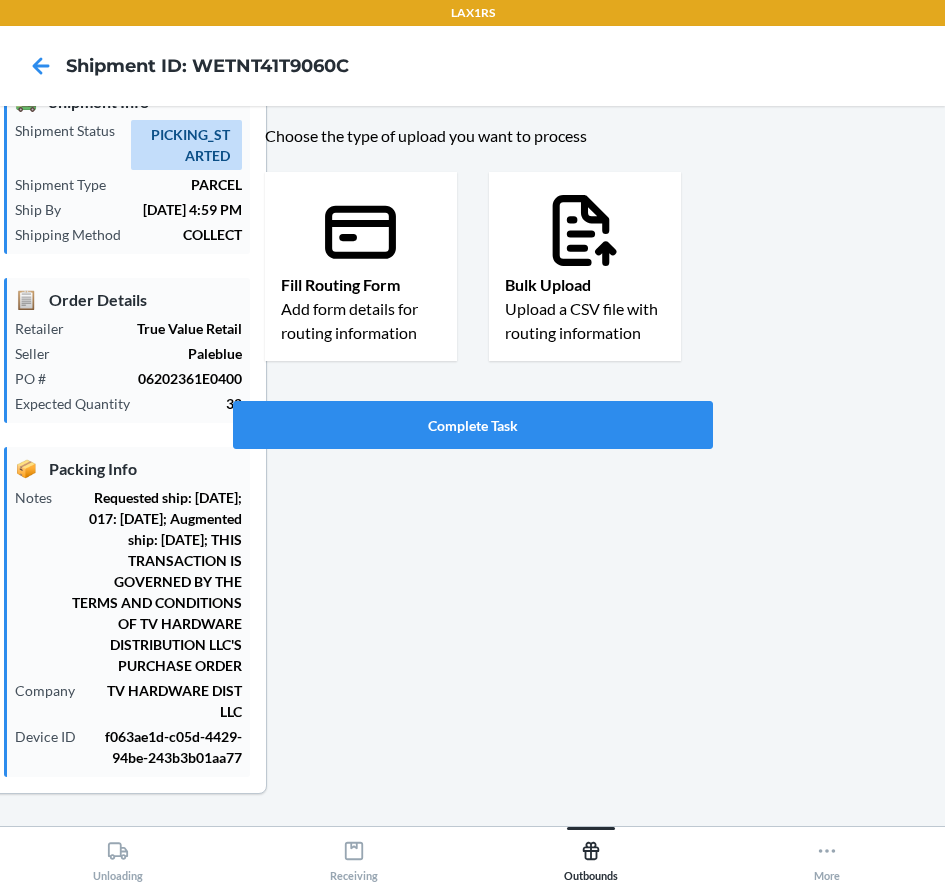 scroll, scrollTop: 0, scrollLeft: 0, axis: both 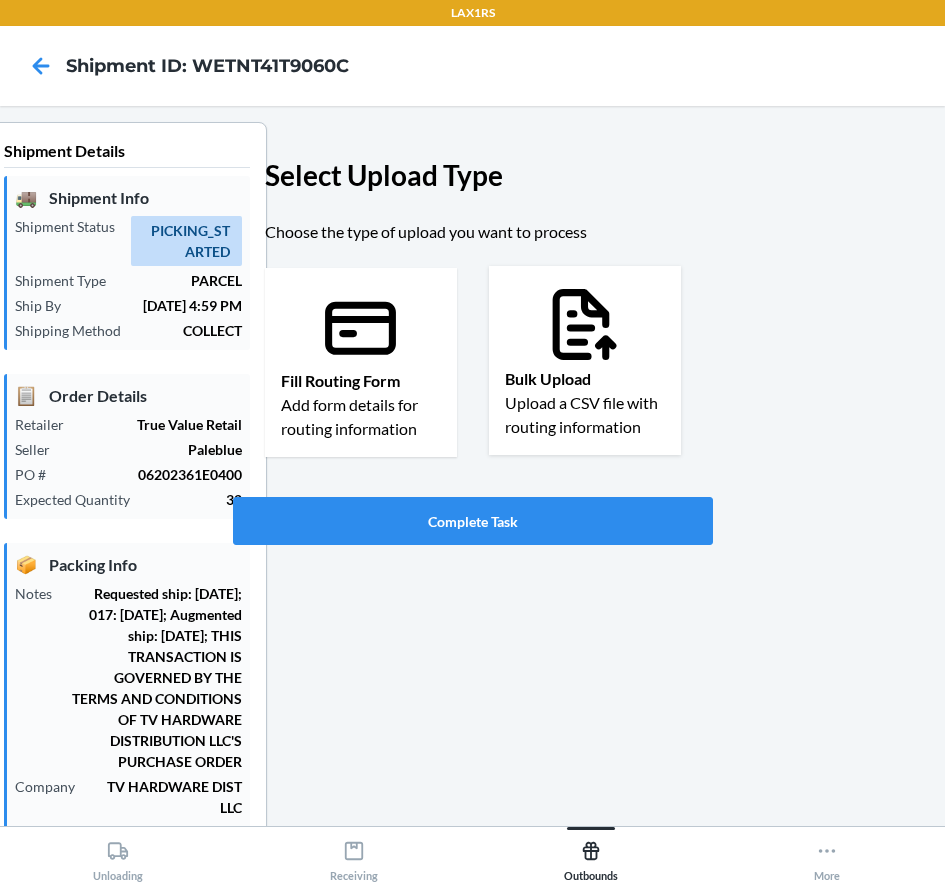 click 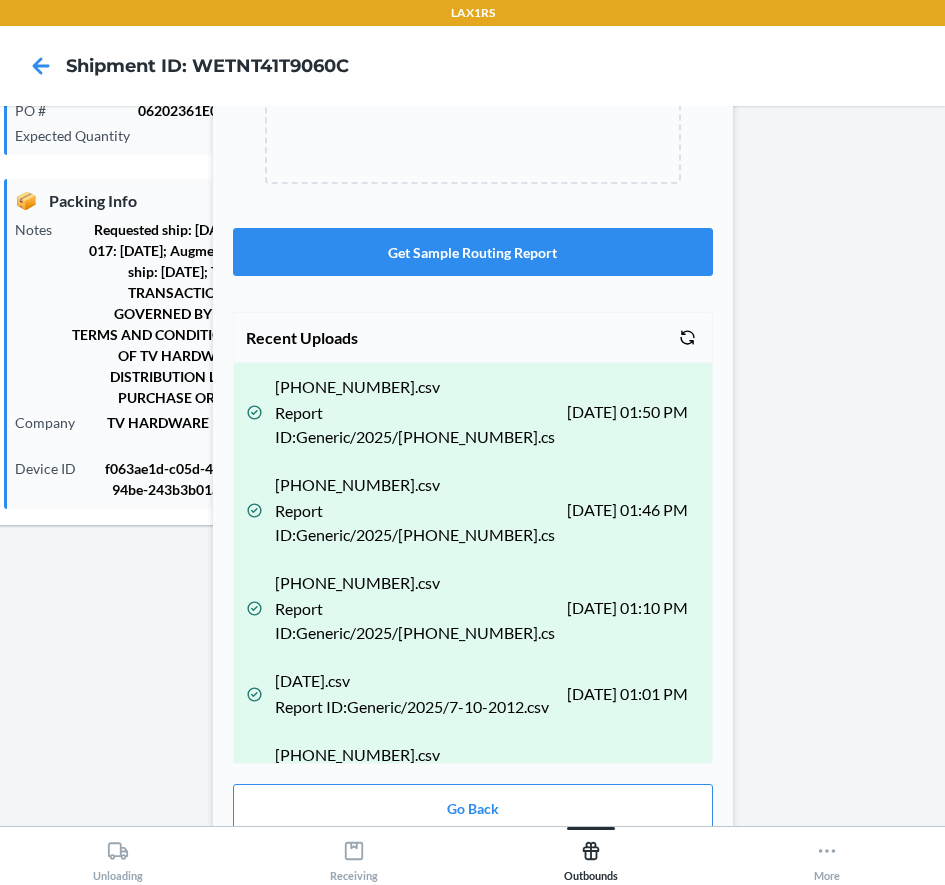 scroll, scrollTop: 398, scrollLeft: 0, axis: vertical 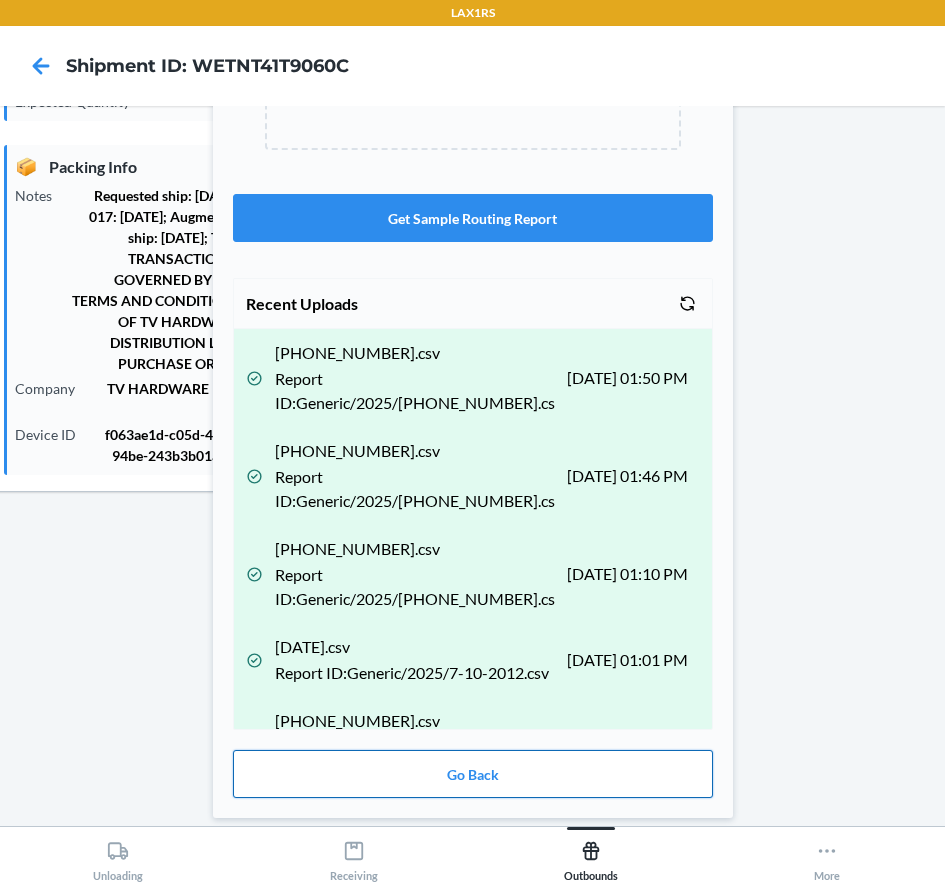 click on "Go Back" at bounding box center [473, 774] 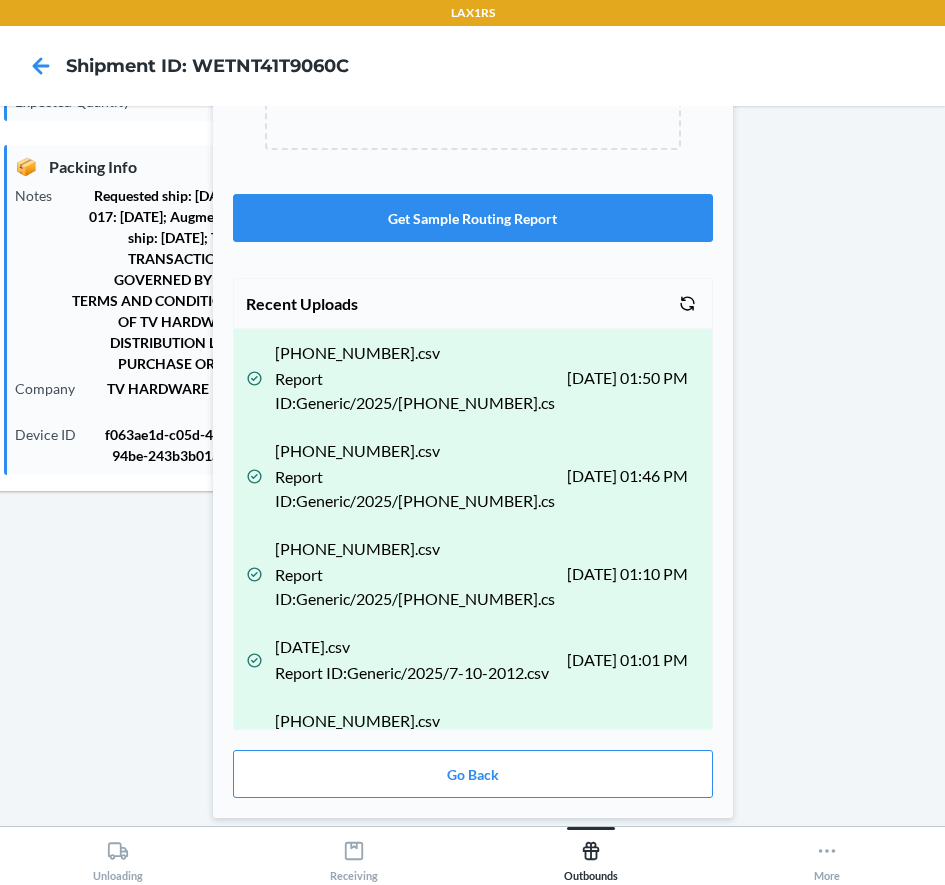 scroll, scrollTop: 0, scrollLeft: 0, axis: both 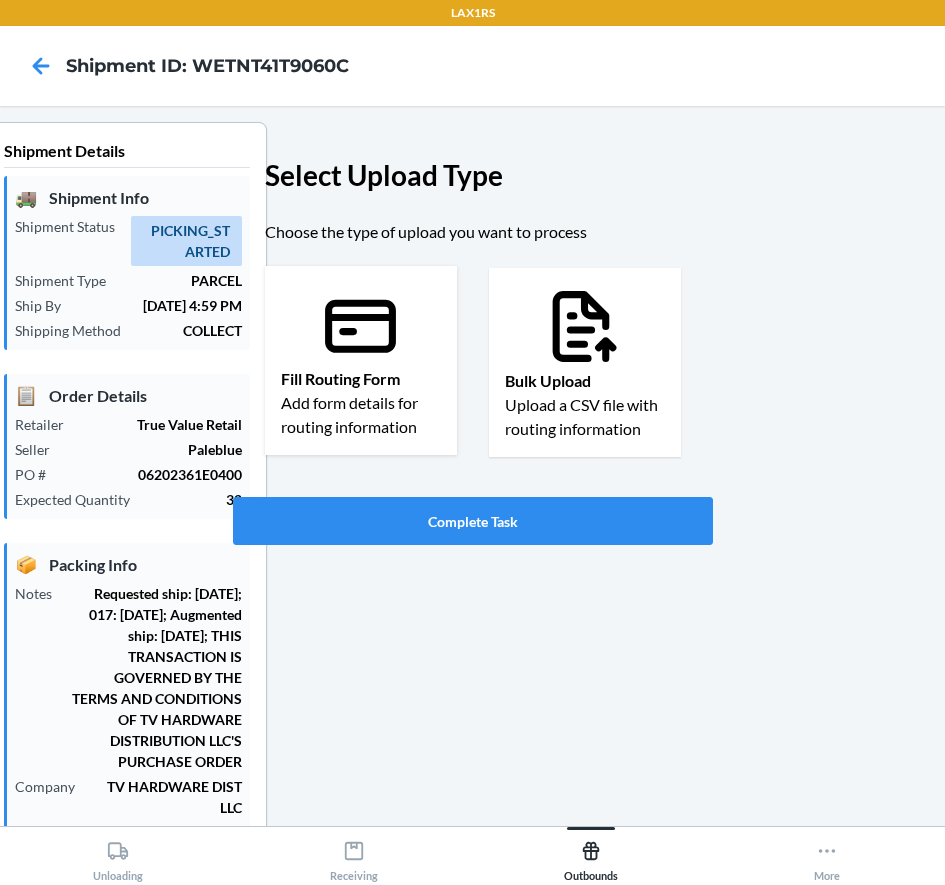 click 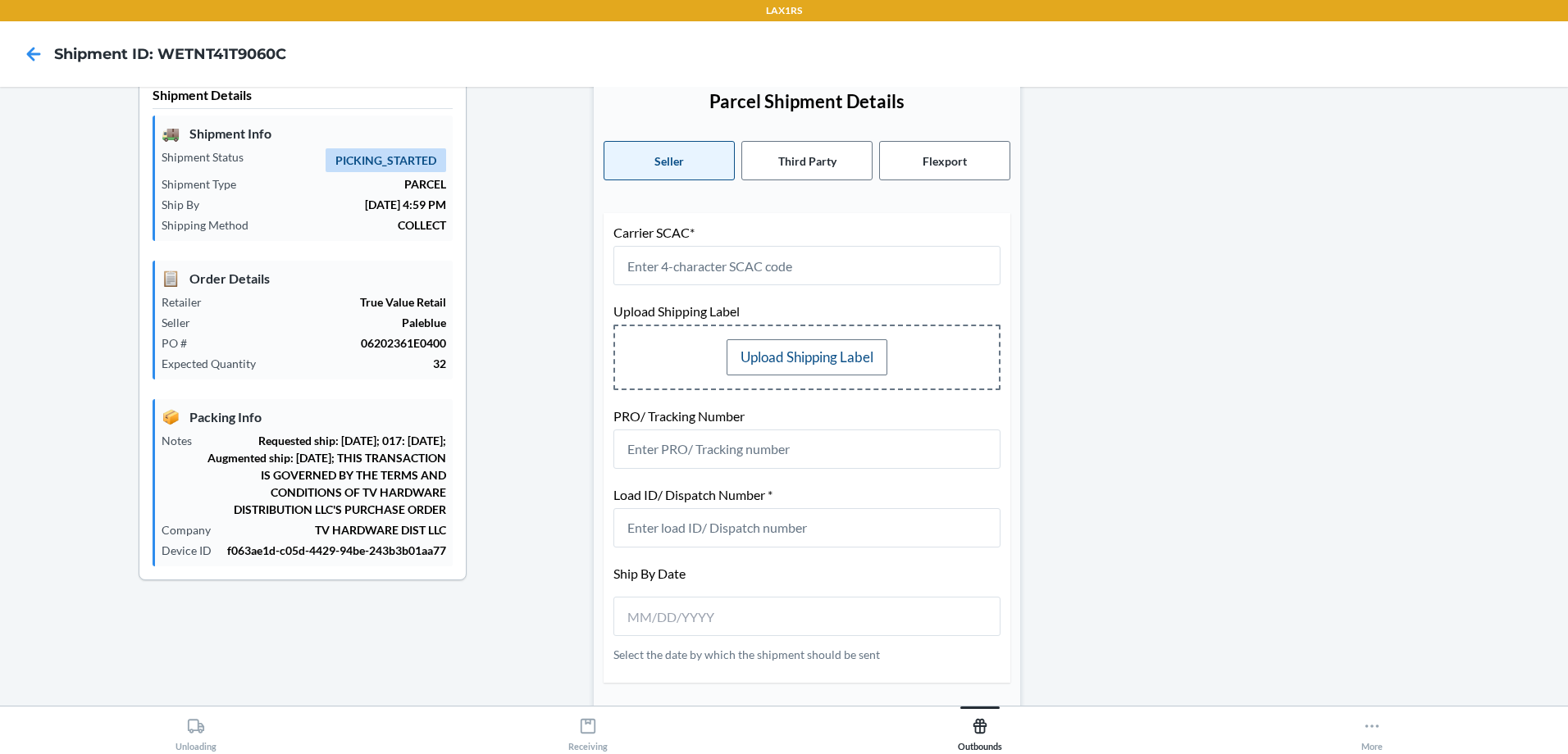 scroll, scrollTop: 0, scrollLeft: 0, axis: both 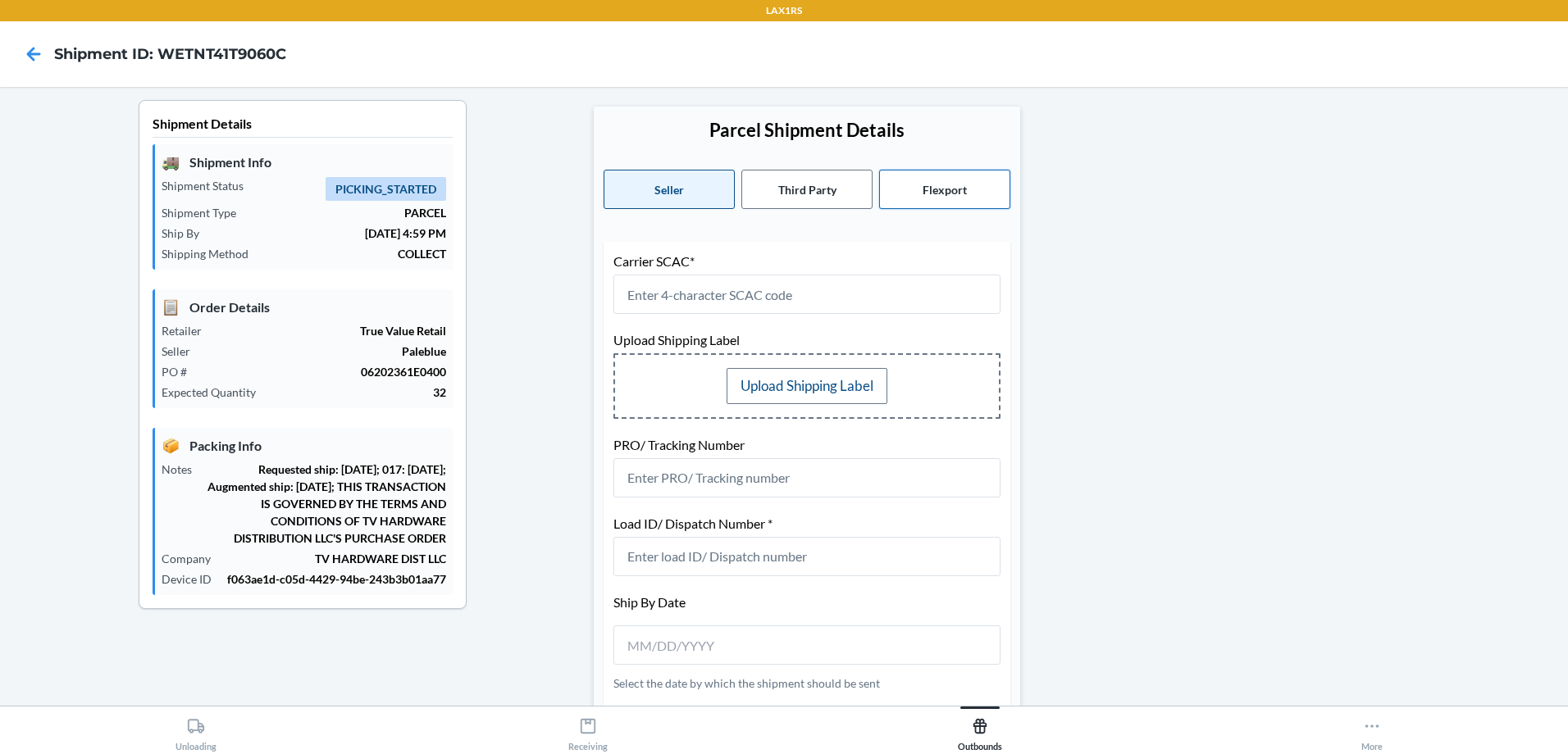 click on "Flexport" at bounding box center (945, 189) 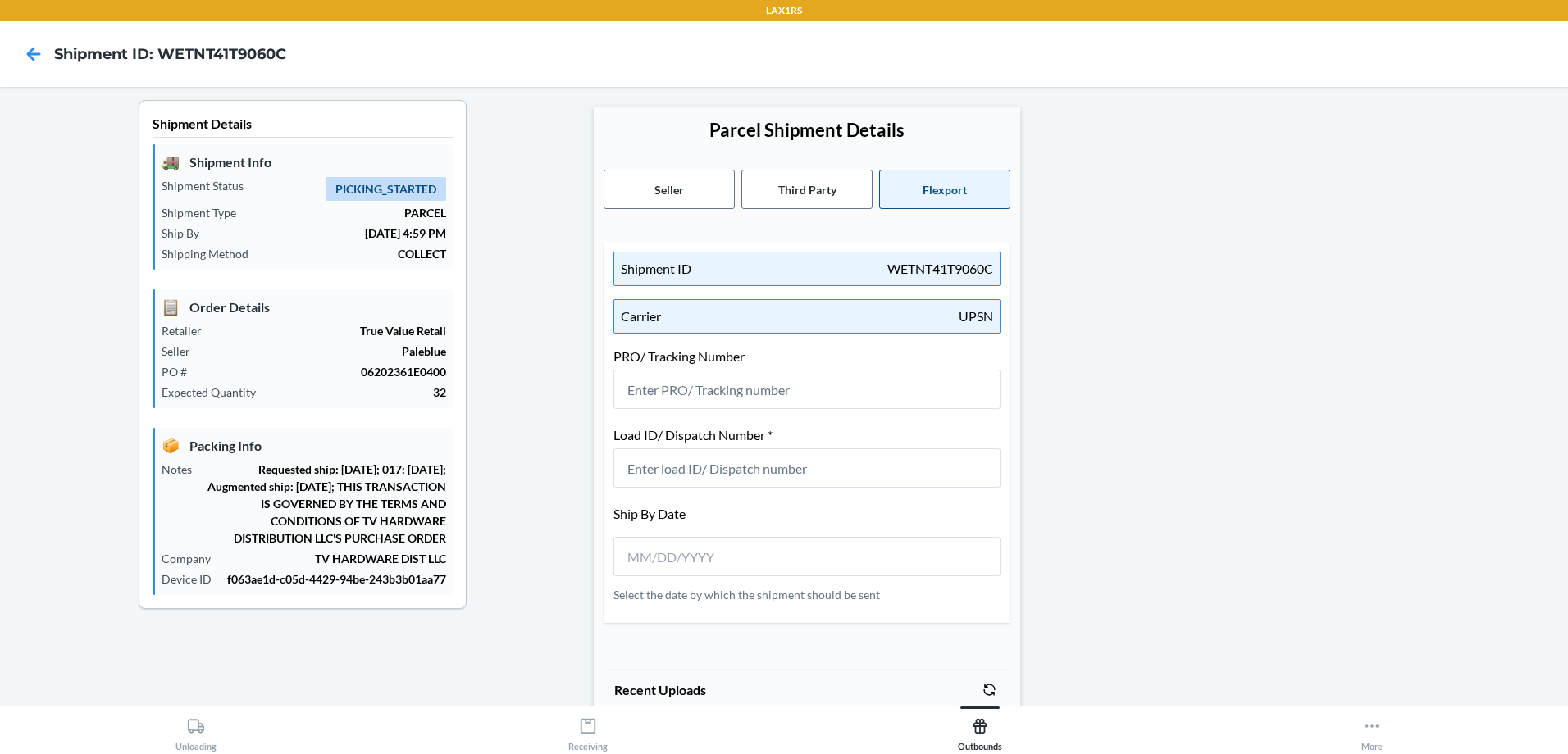 click on "UPSN" at bounding box center [976, 316] 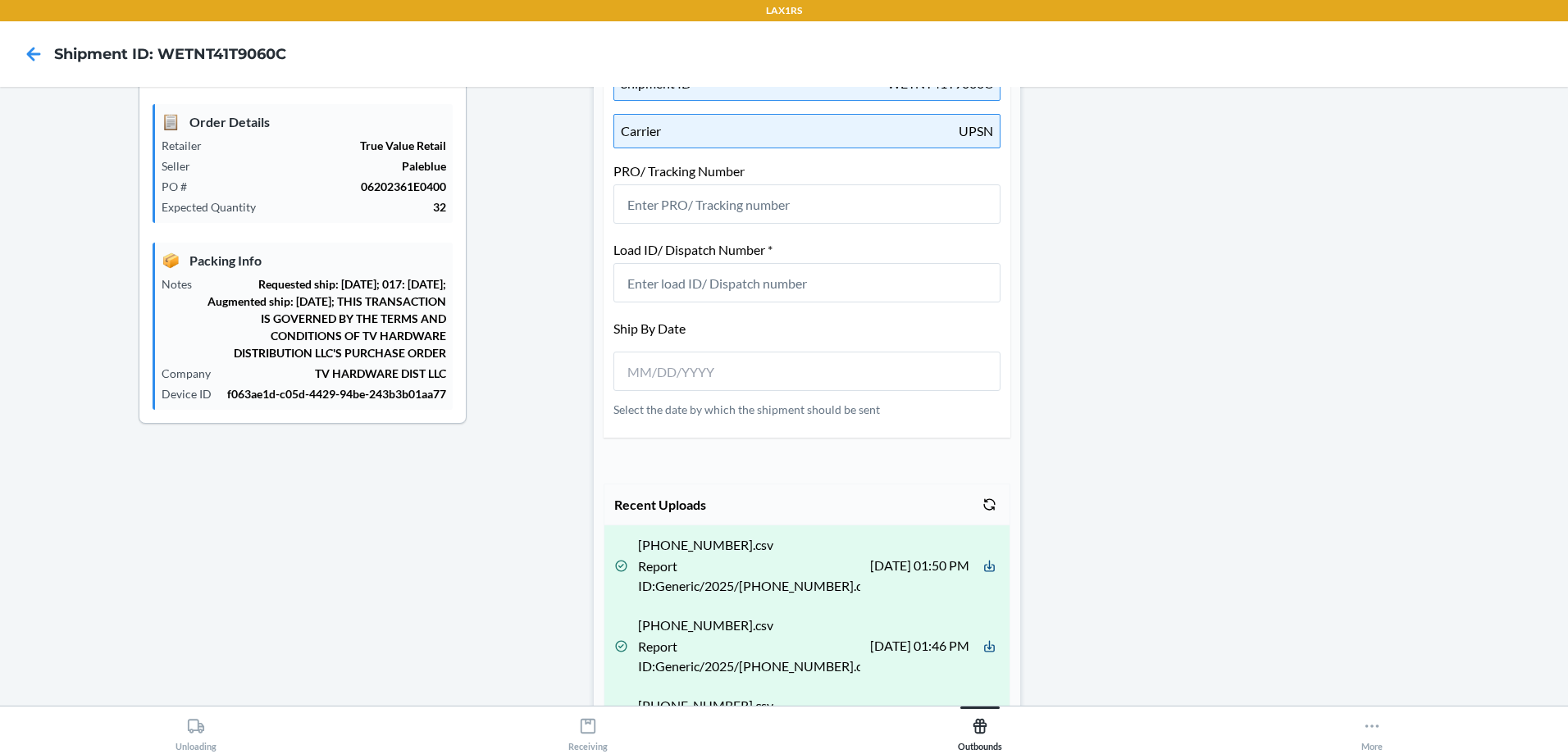 scroll, scrollTop: 328, scrollLeft: 0, axis: vertical 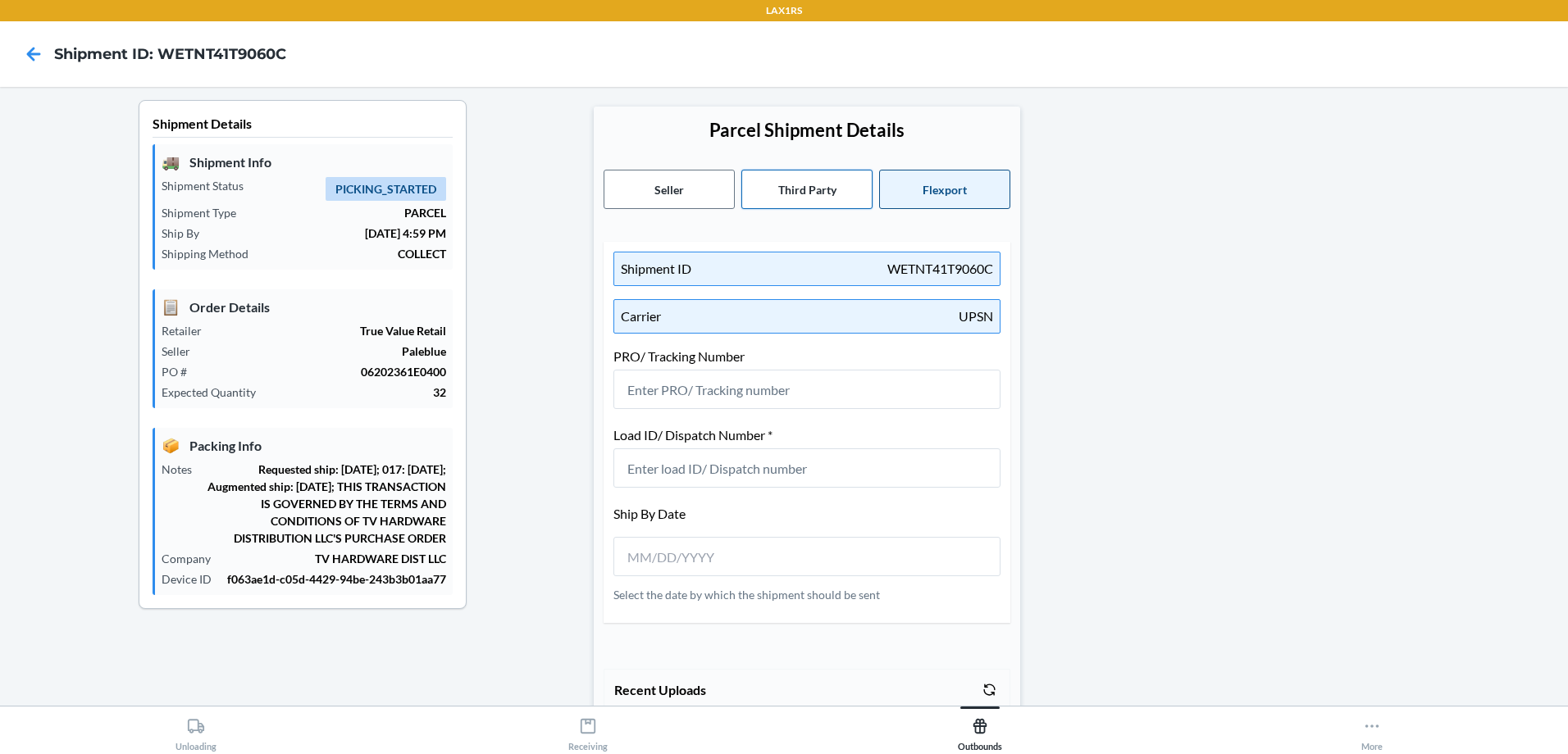 click on "Third Party" at bounding box center (807, 189) 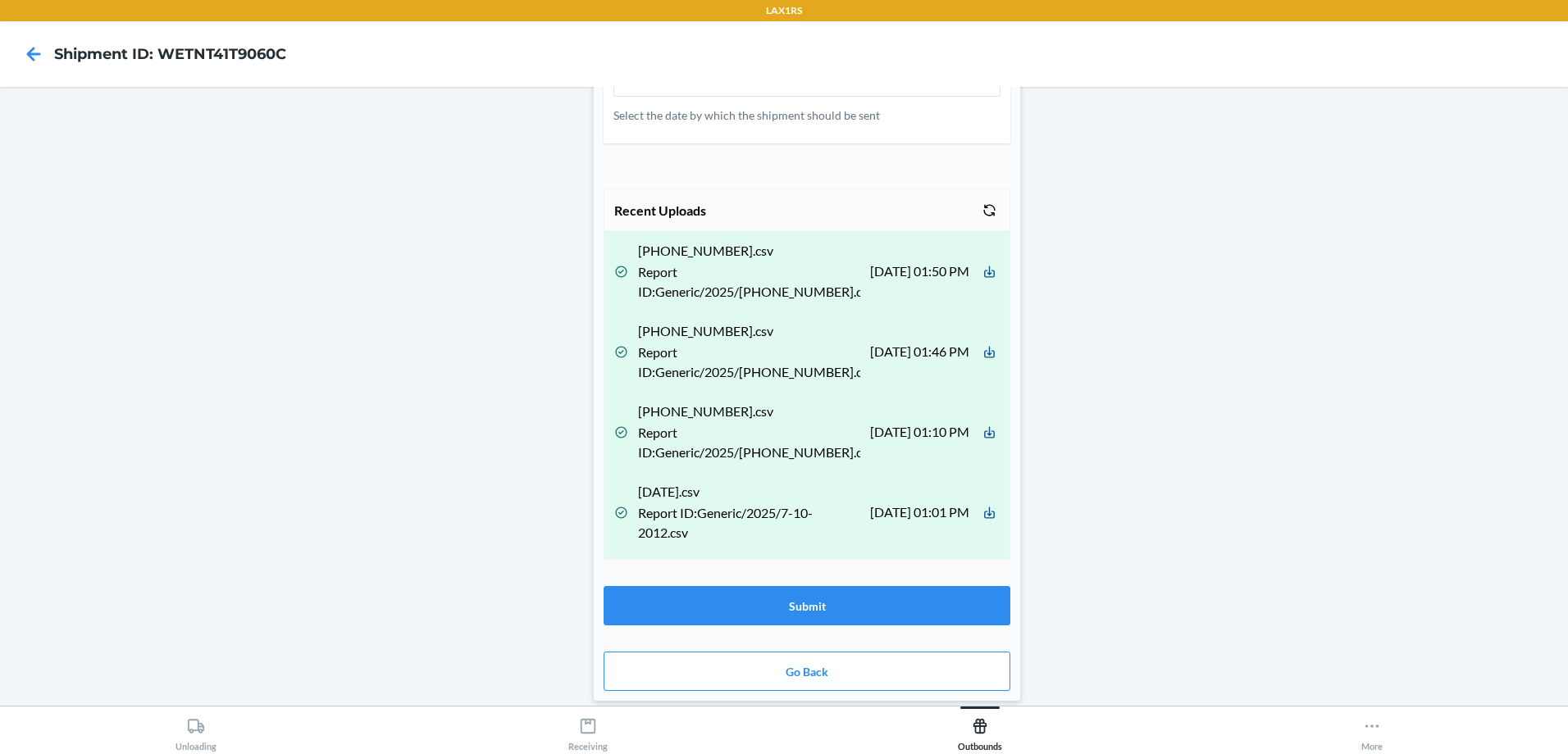 scroll, scrollTop: 629, scrollLeft: 0, axis: vertical 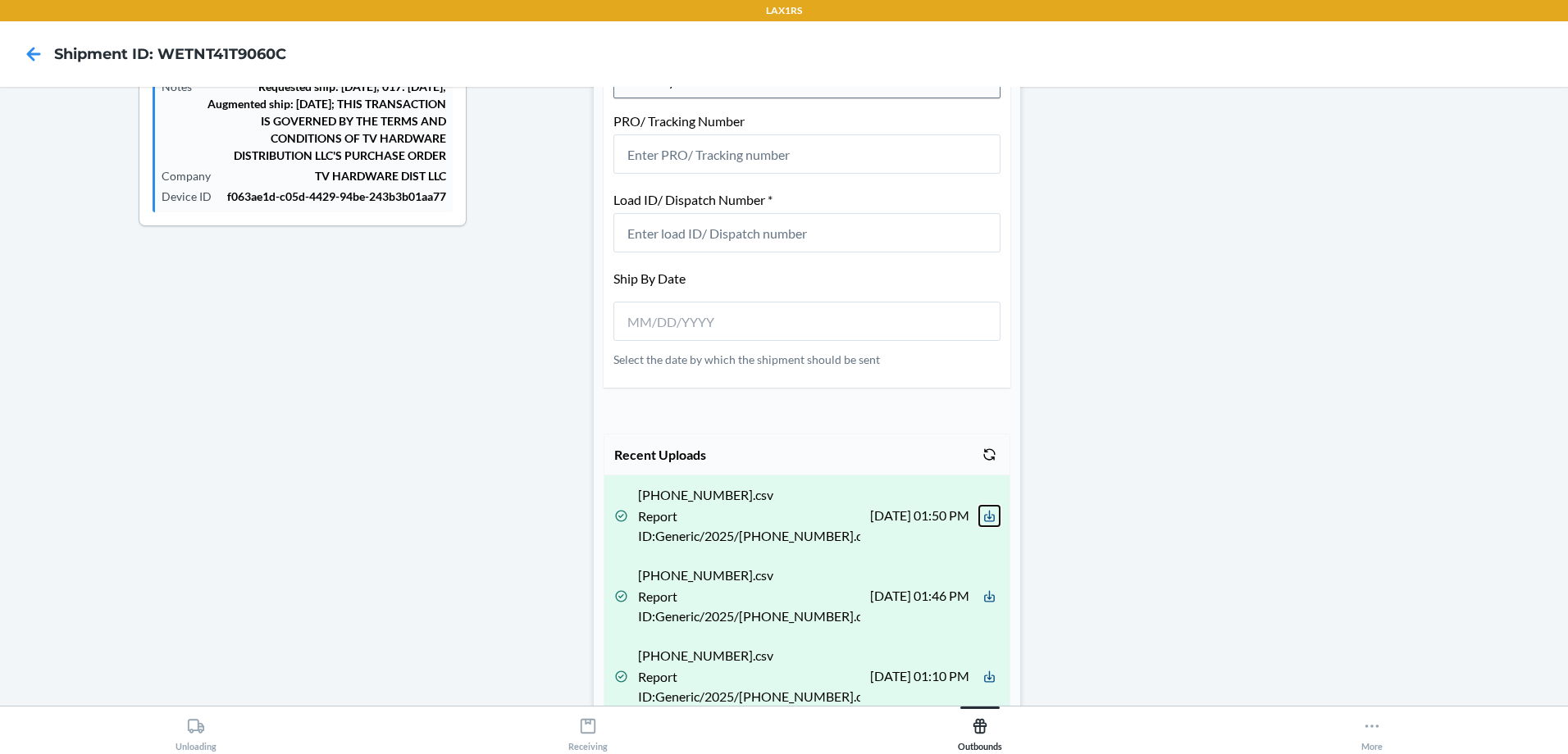 click 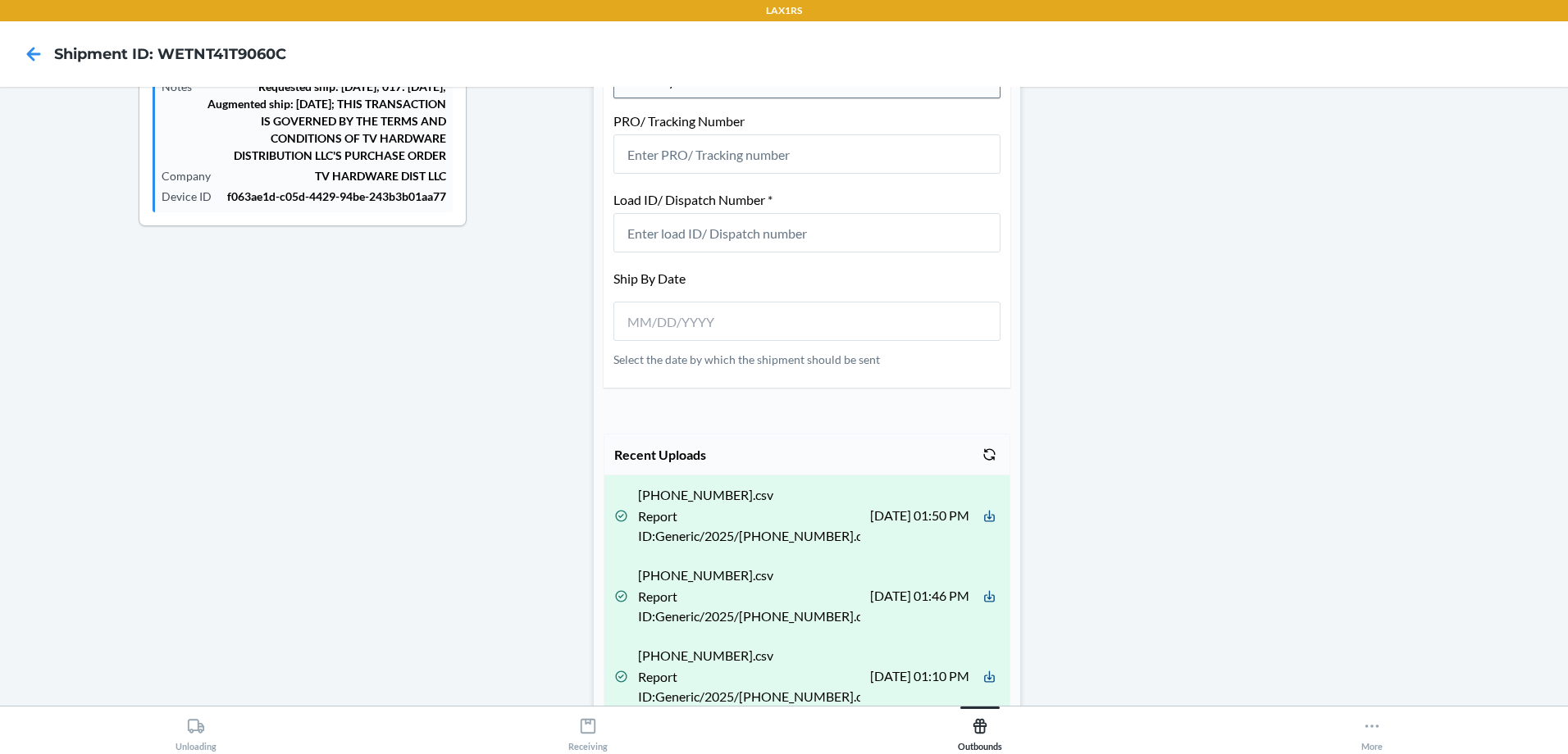 click at bounding box center [1265, 334] 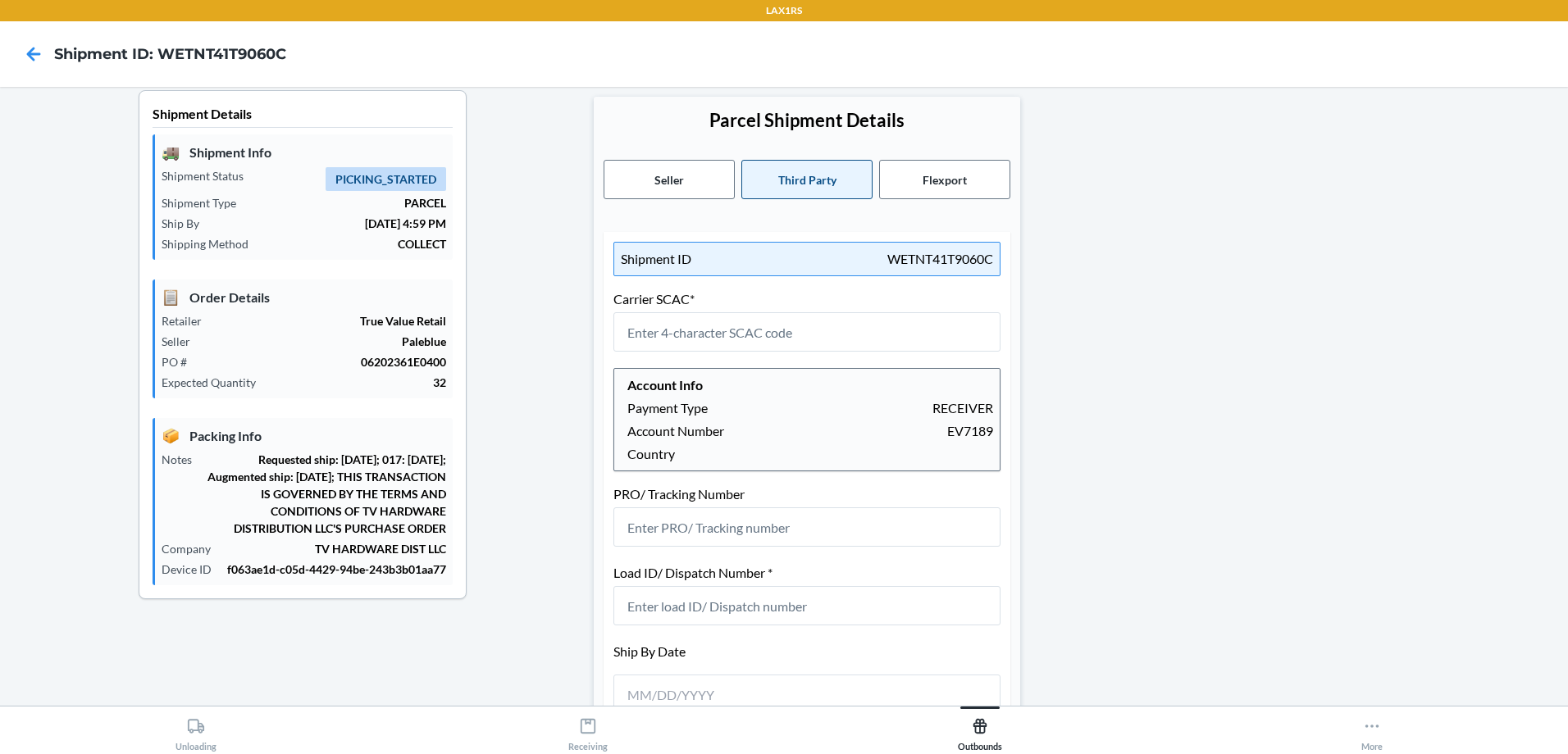 scroll, scrollTop: 0, scrollLeft: 0, axis: both 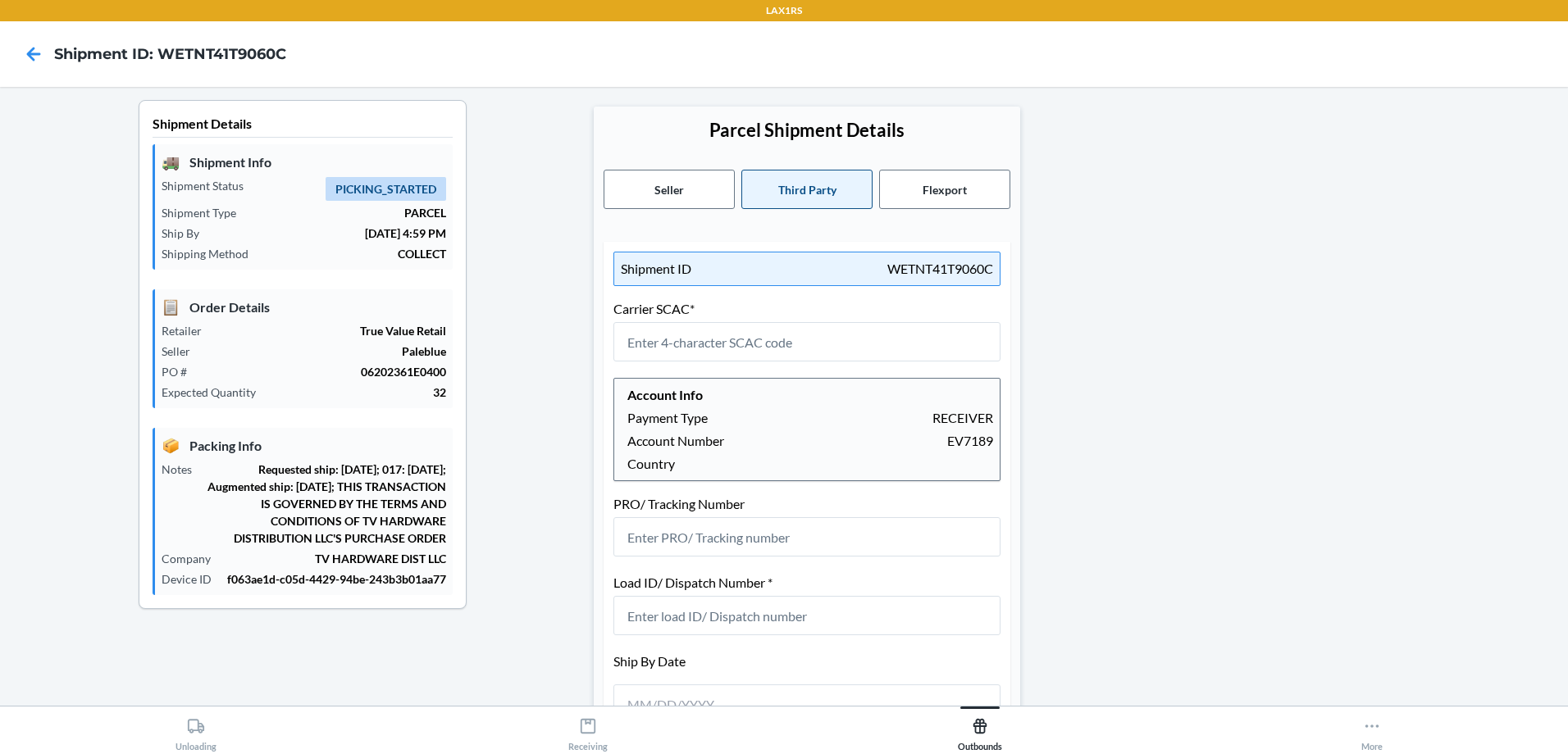 click on "Shipment ID WETNT41T9060C" at bounding box center (807, 269) 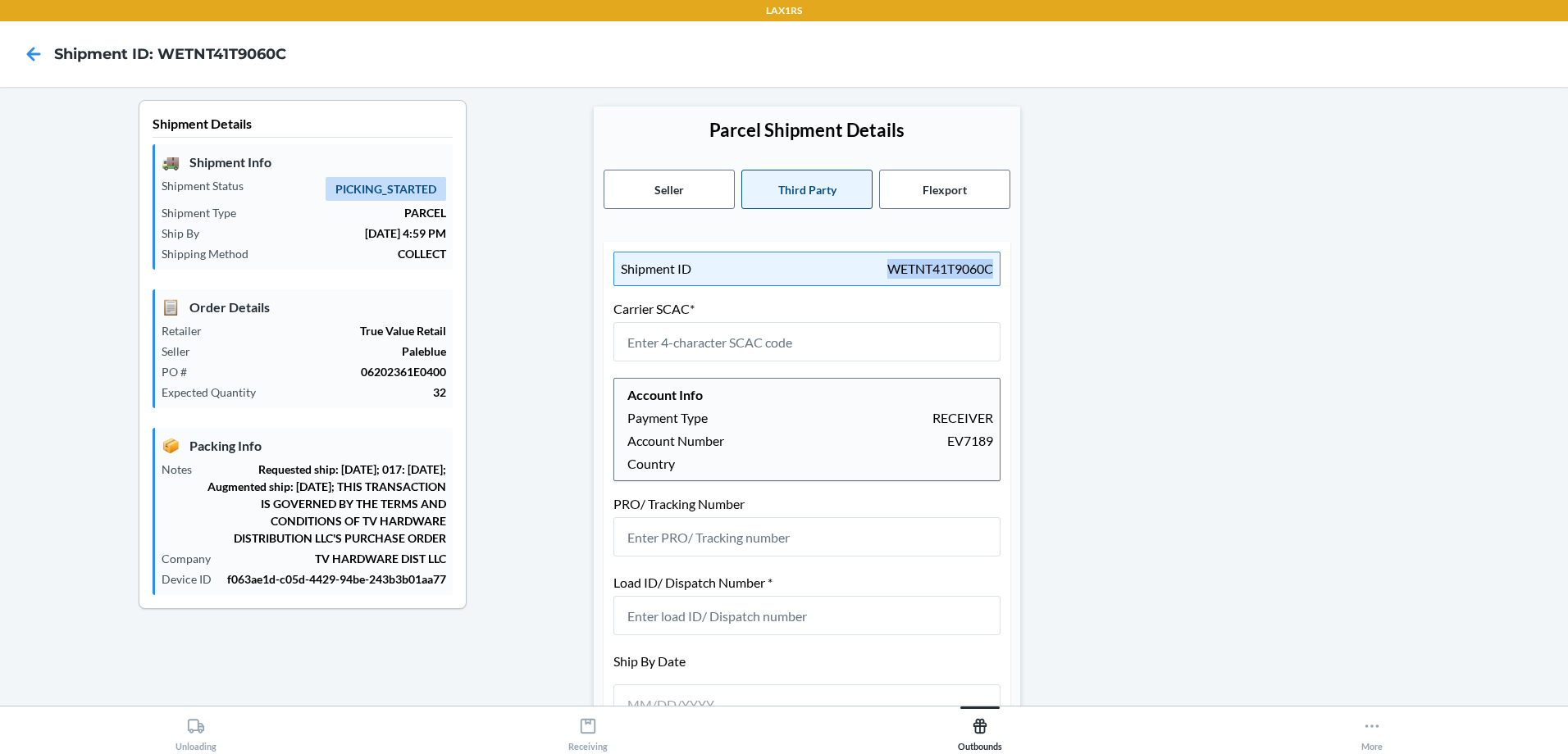 click on "Shipment ID WETNT41T9060C" at bounding box center [807, 269] 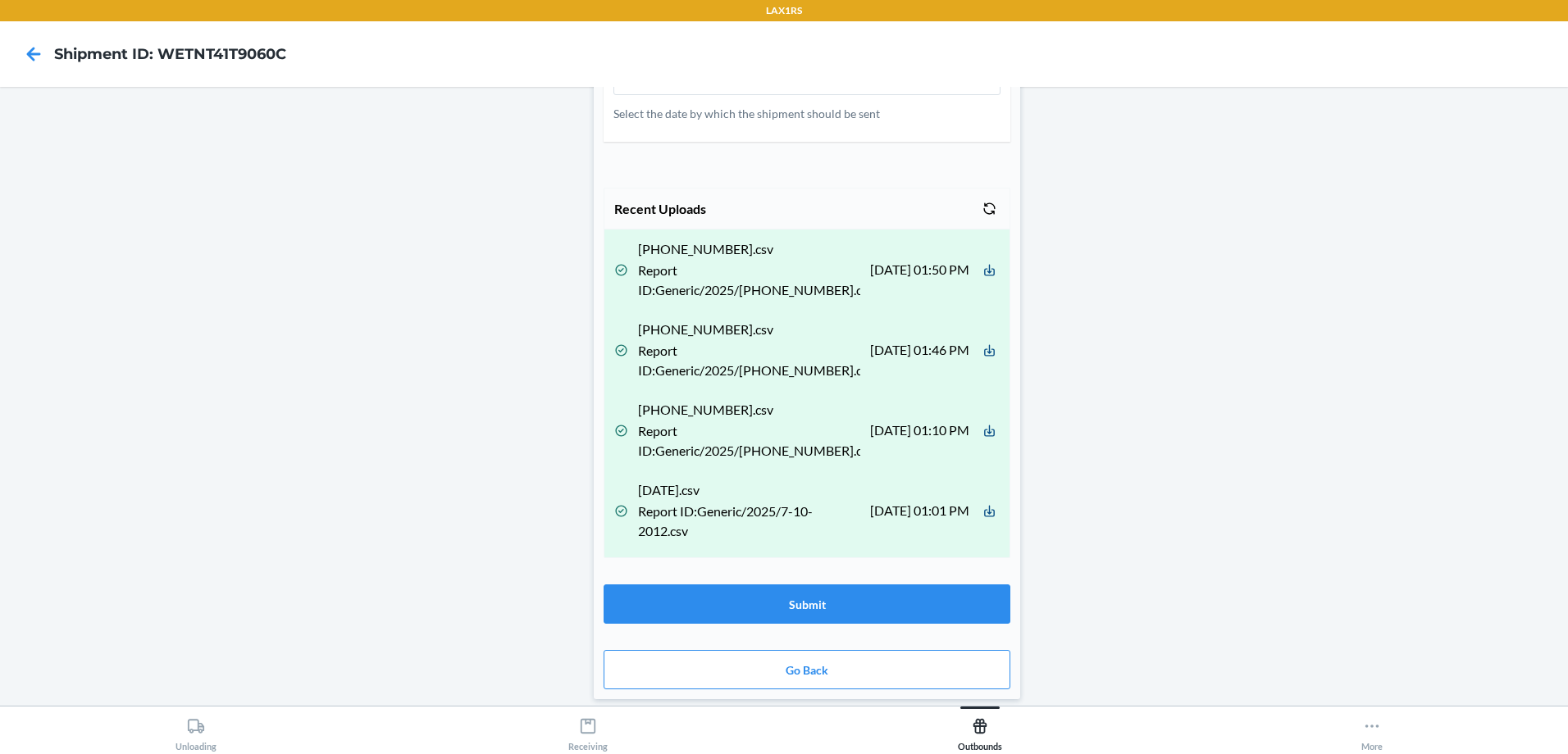 scroll, scrollTop: 0, scrollLeft: 0, axis: both 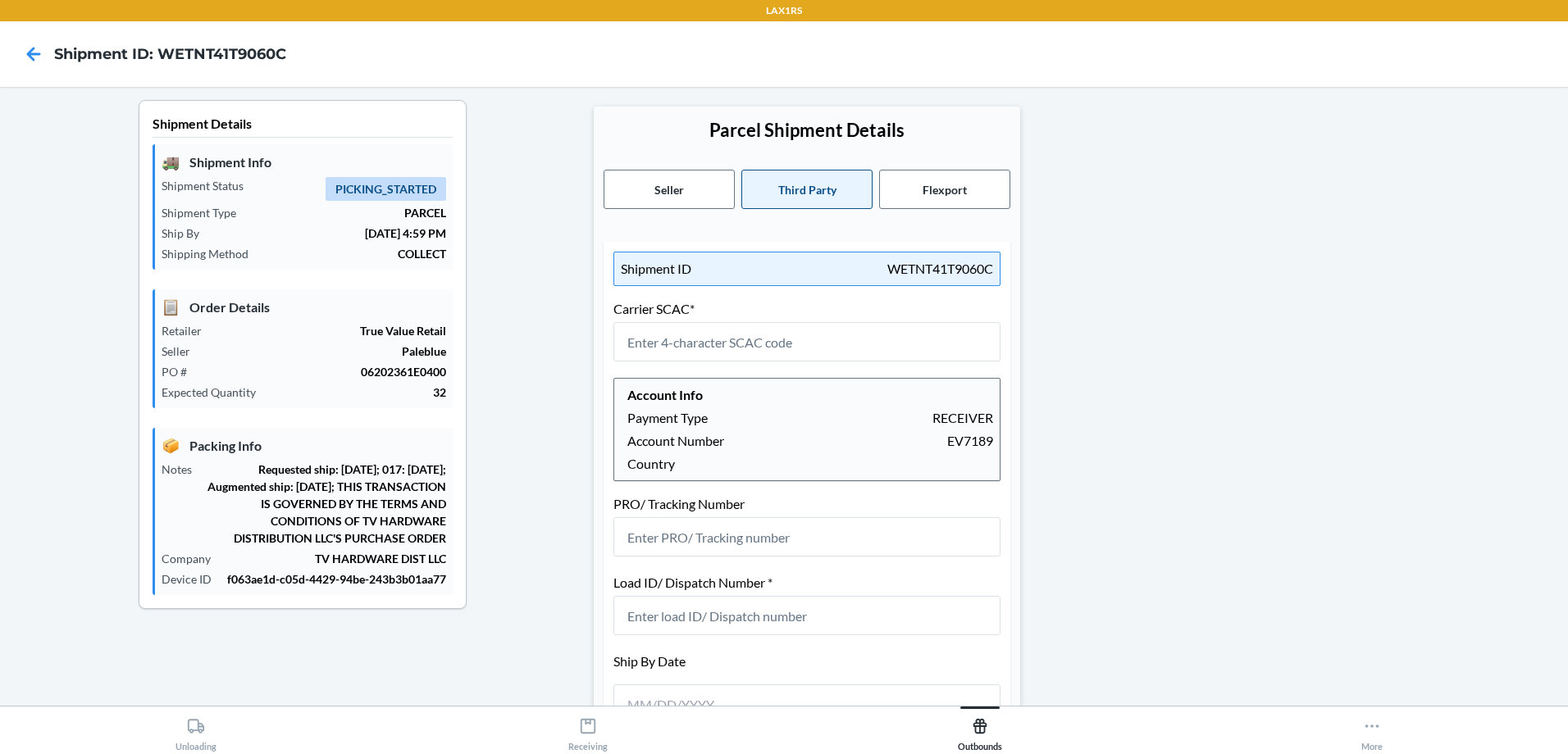 click on "Account Info" at bounding box center (807, 395) 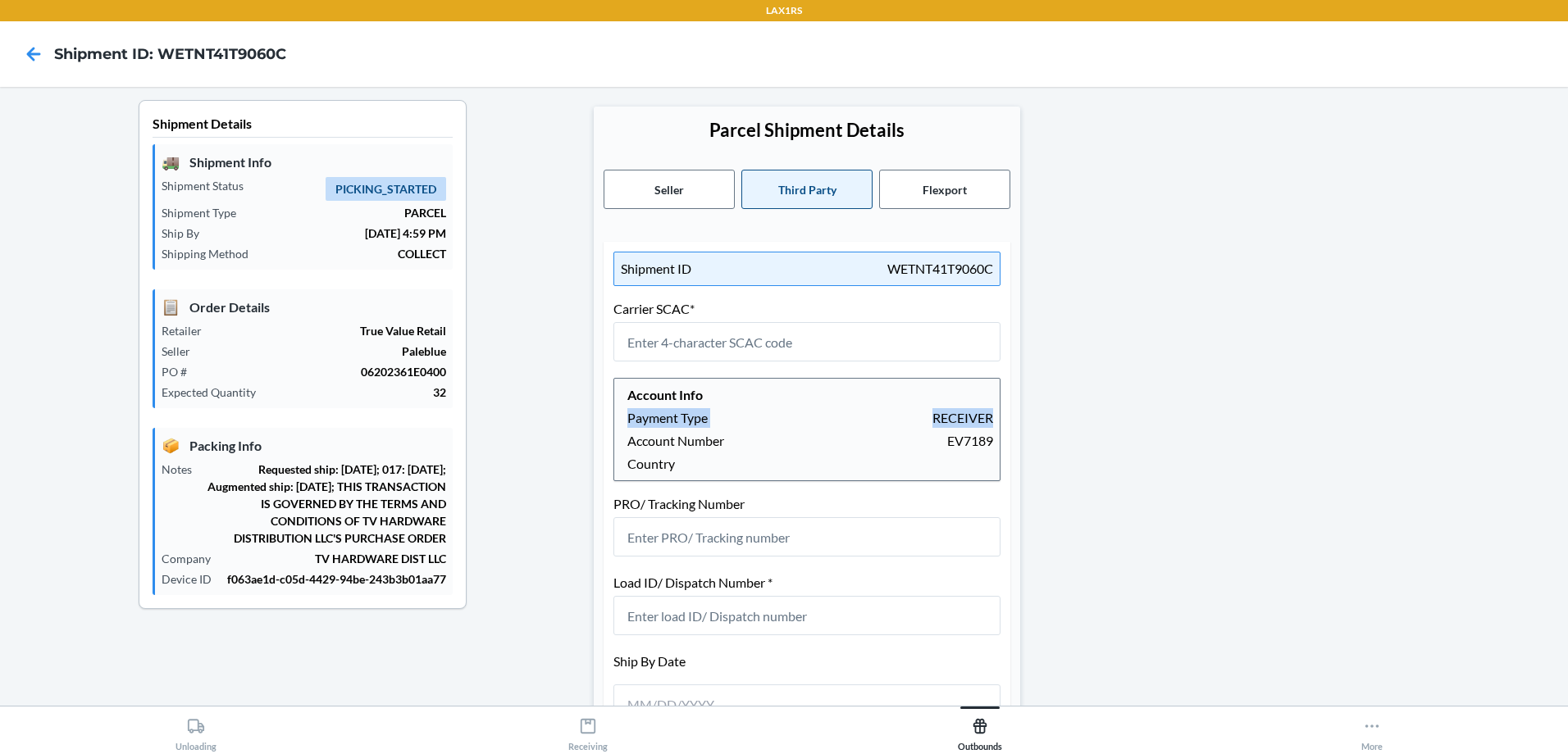 drag, startPoint x: 818, startPoint y: 401, endPoint x: 818, endPoint y: 426, distance: 25 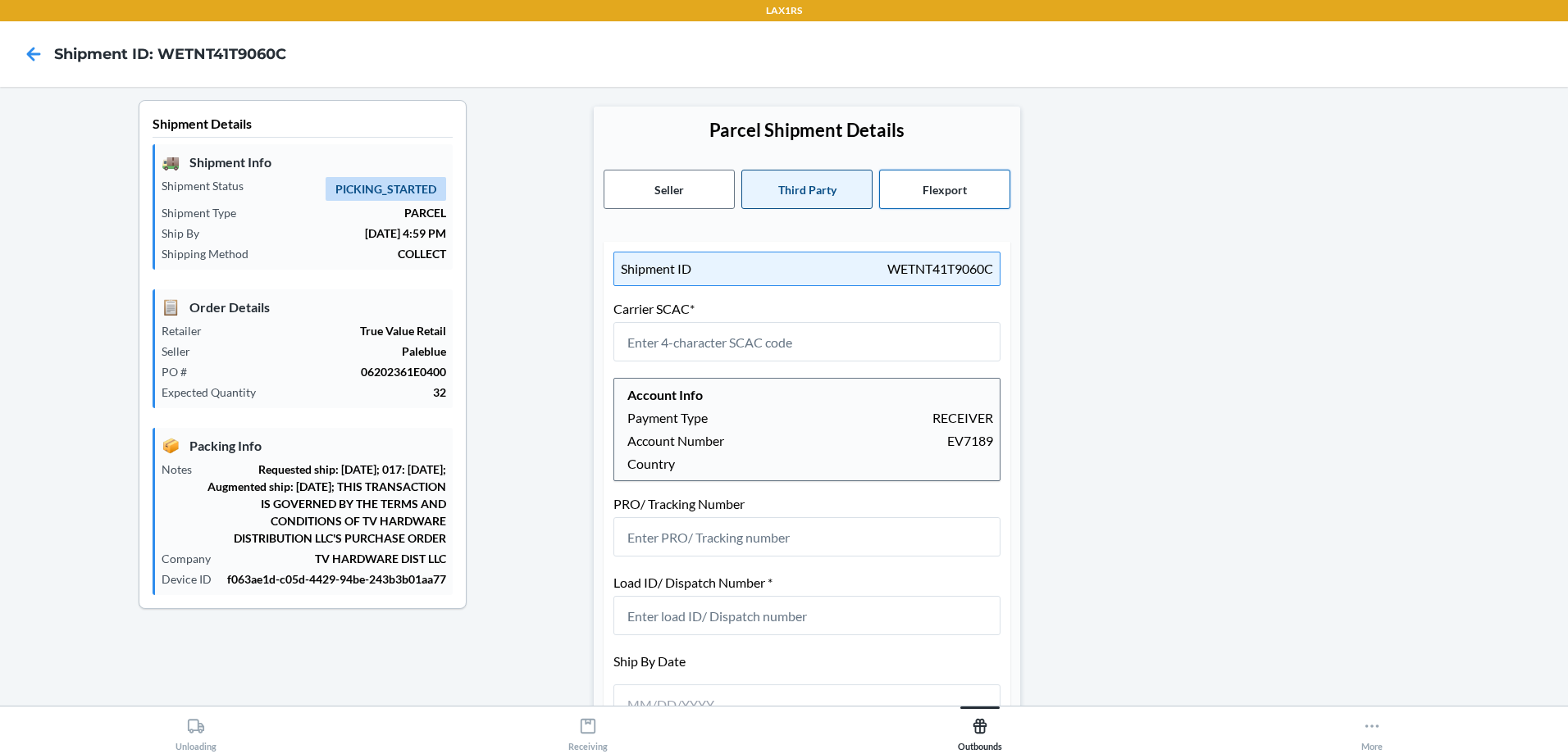 click on "Flexport" at bounding box center (945, 189) 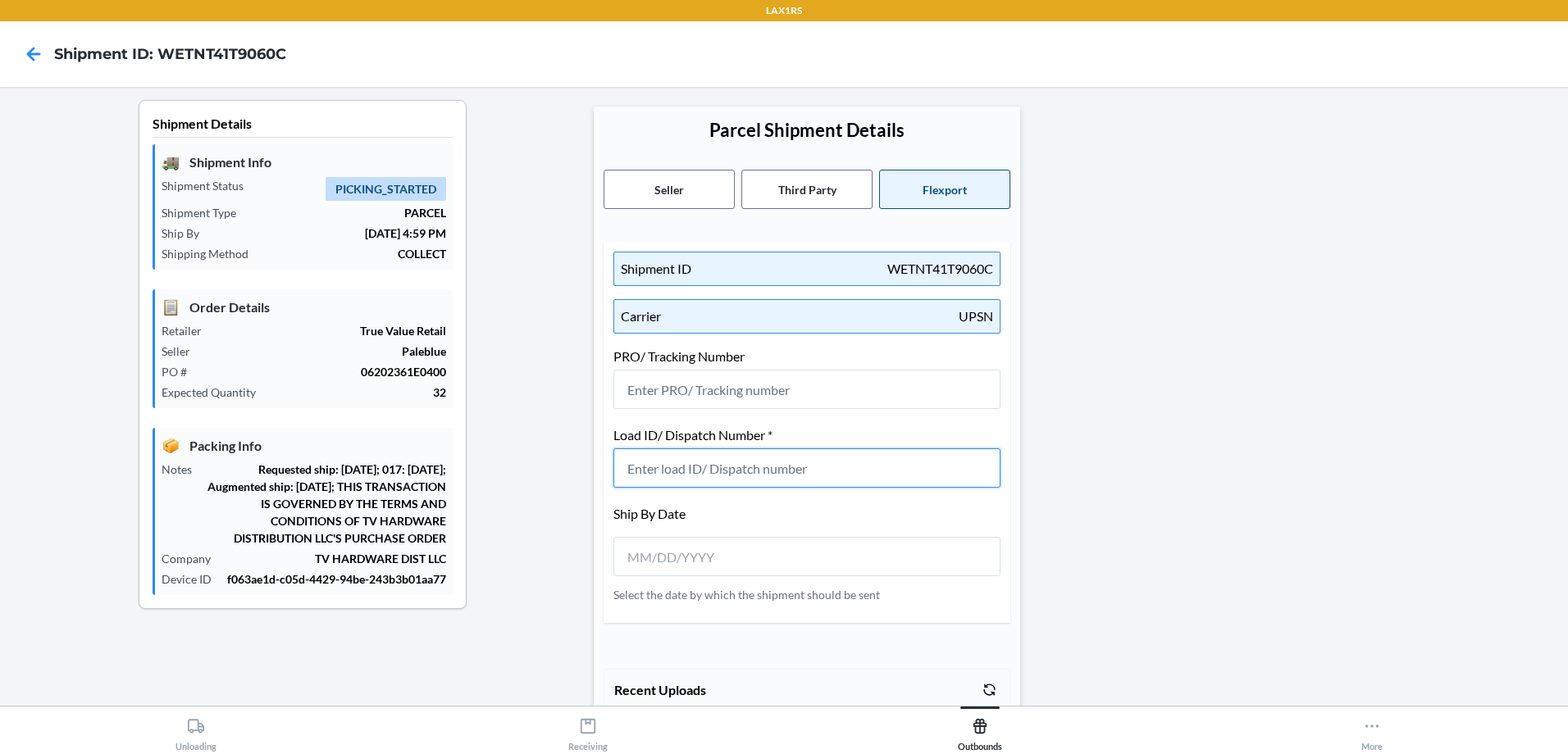 click at bounding box center [807, 468] 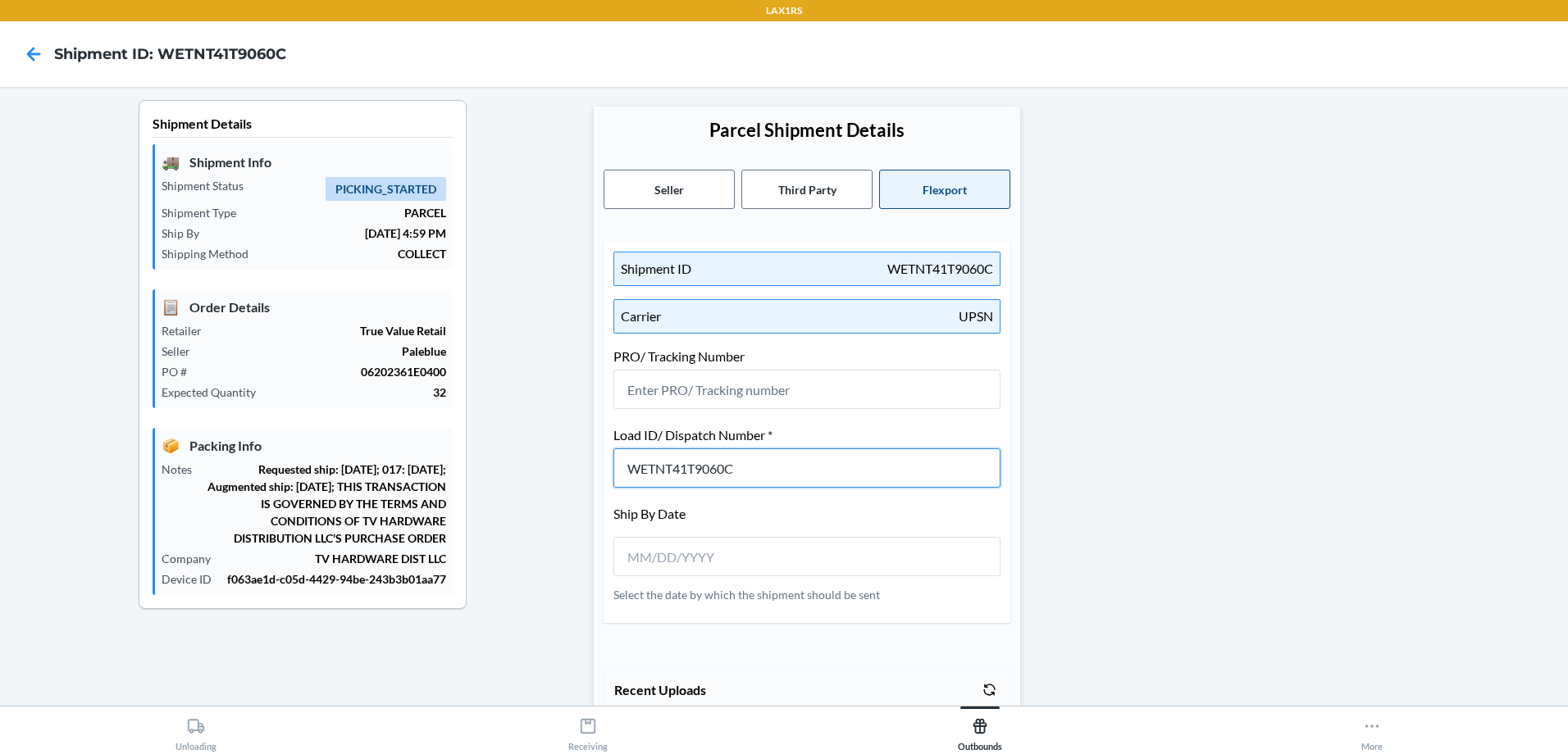 type on "WETNT41T9060C" 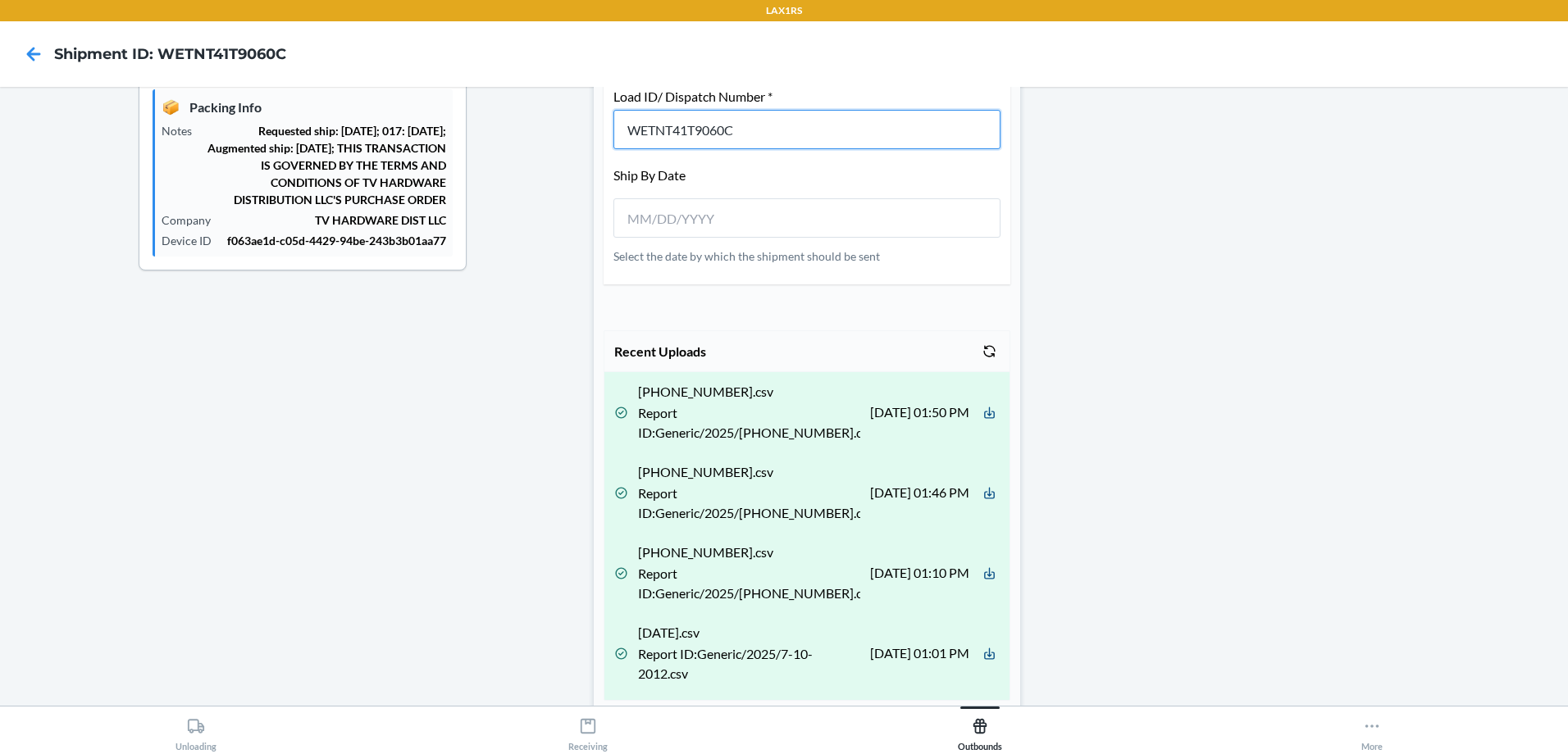 scroll, scrollTop: 71, scrollLeft: 0, axis: vertical 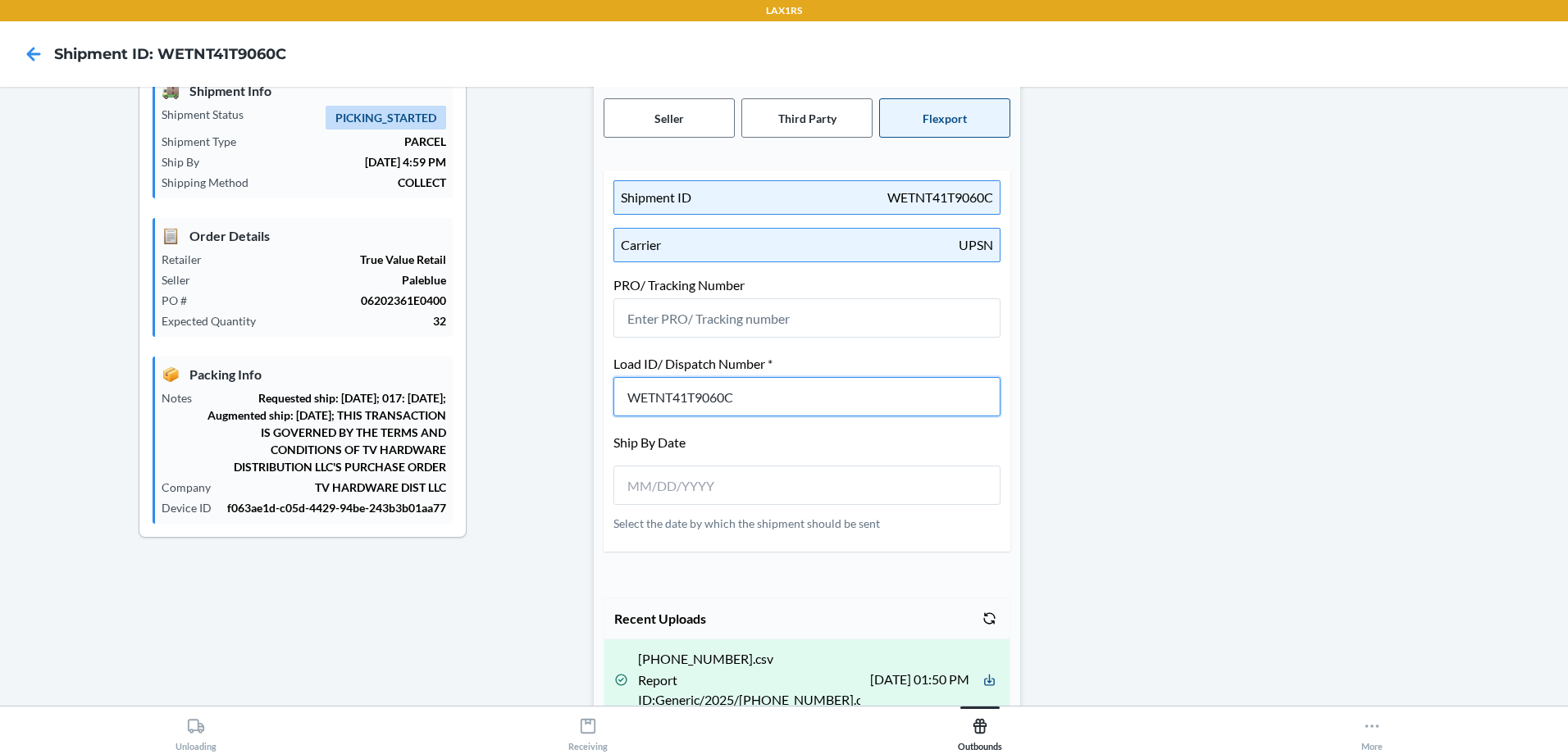 drag, startPoint x: 768, startPoint y: 397, endPoint x: -3, endPoint y: 311, distance: 775.78 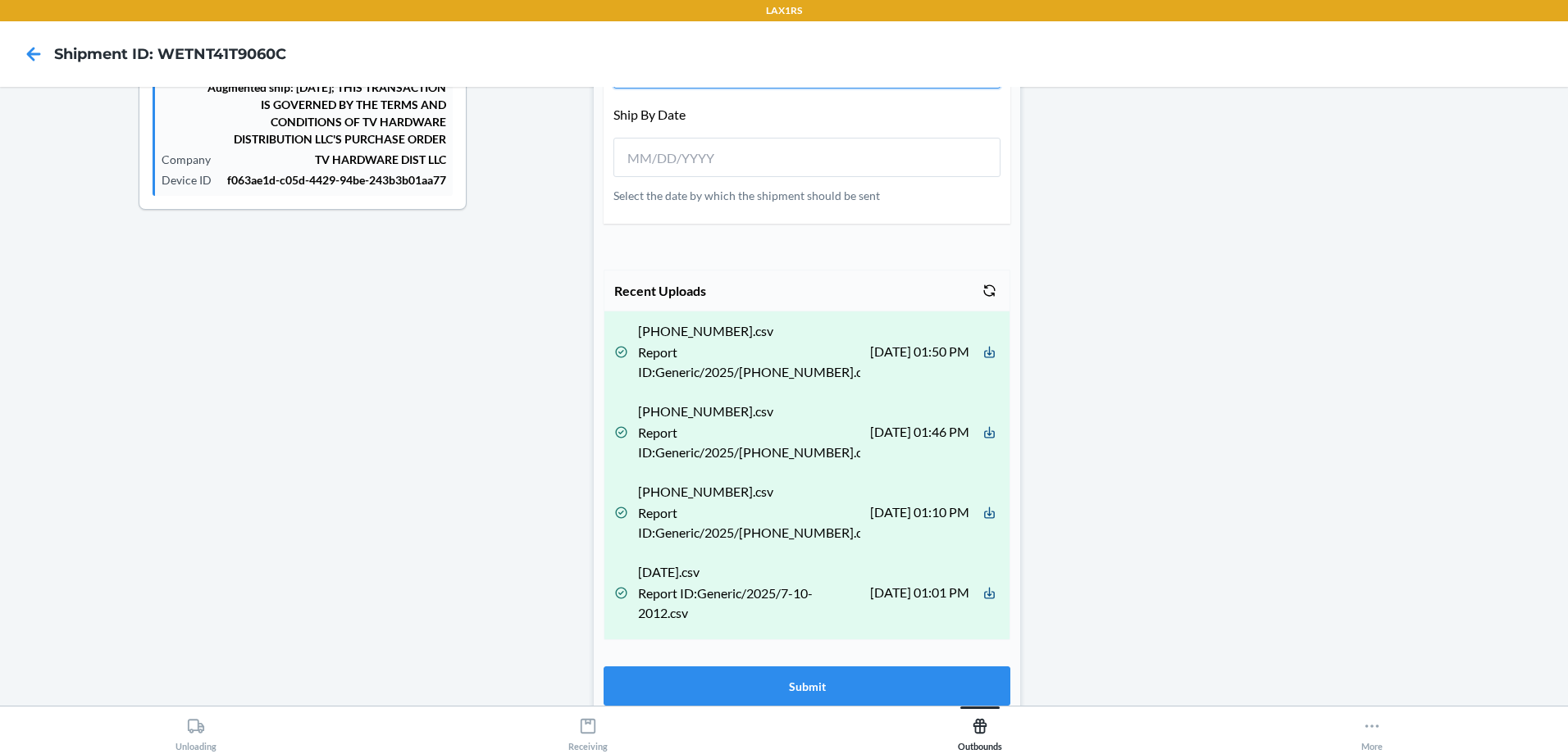 scroll, scrollTop: 481, scrollLeft: 0, axis: vertical 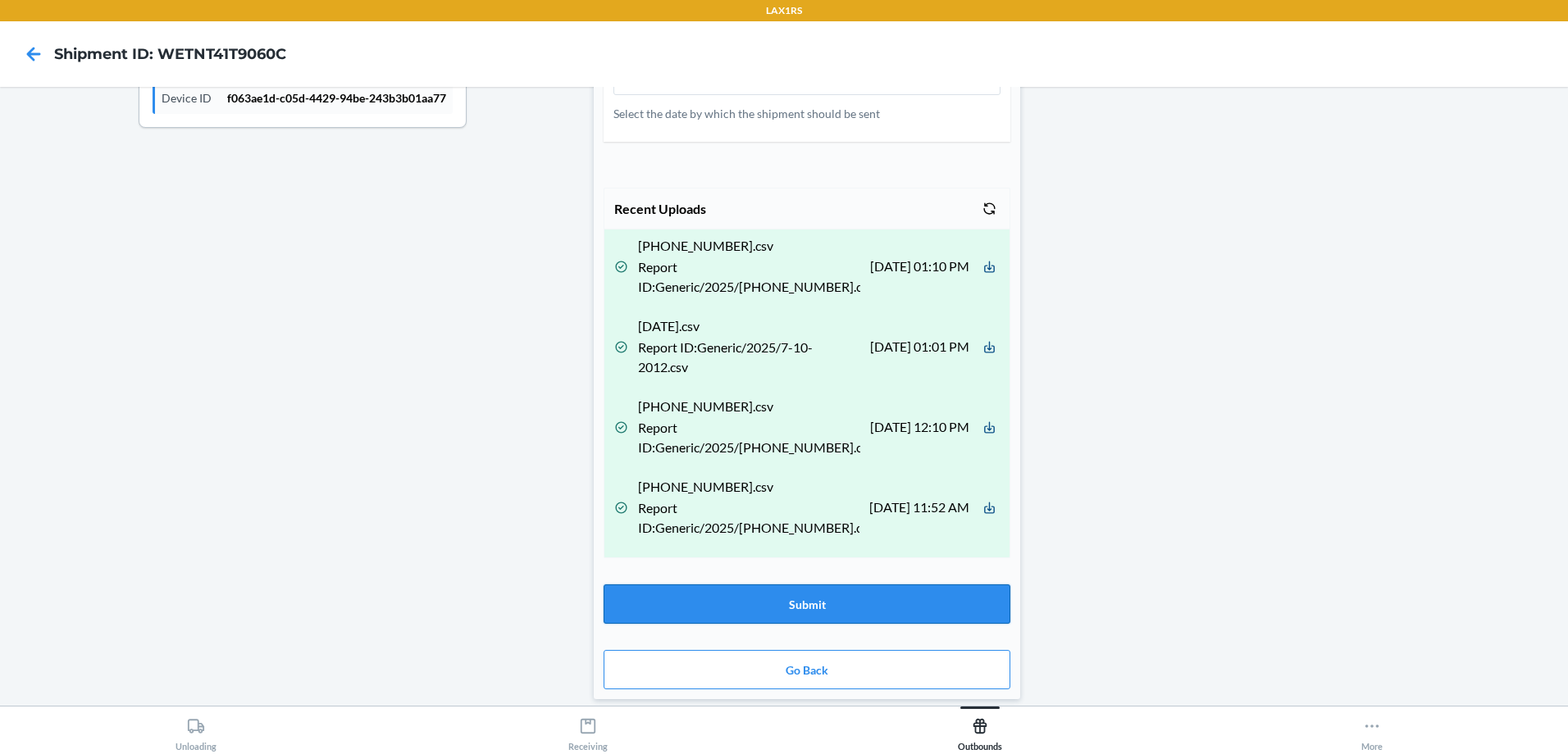 type 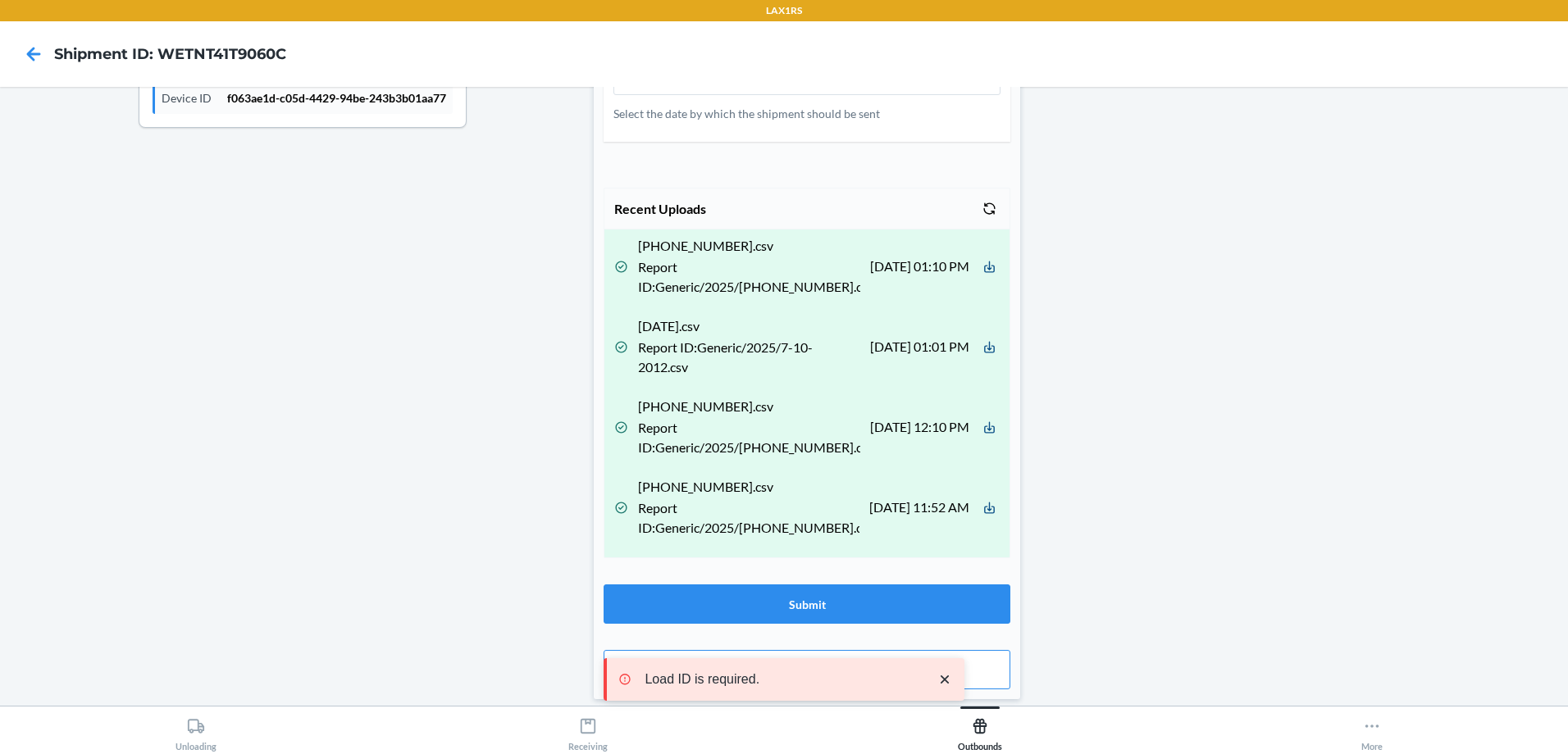 click 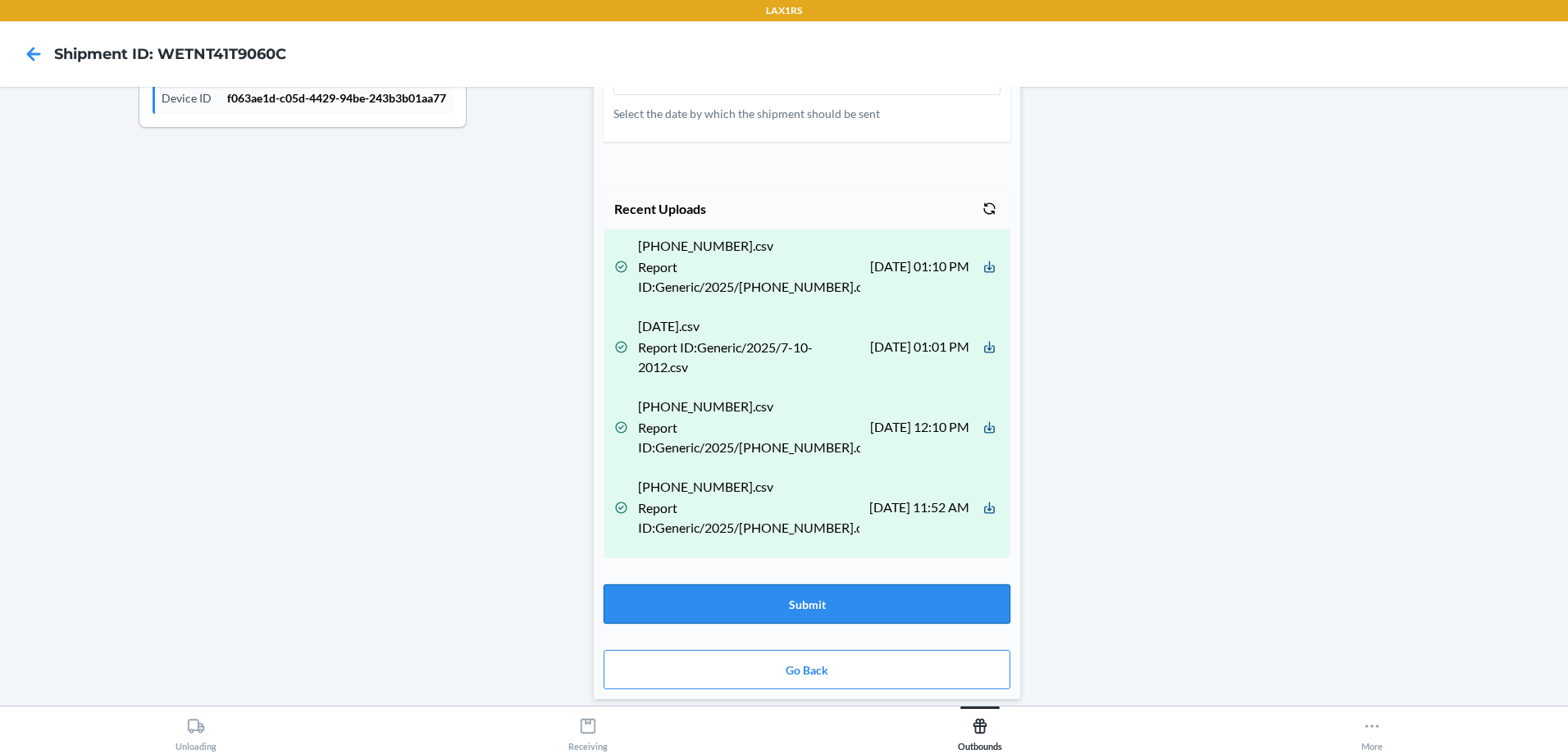 click on "Submit" at bounding box center [807, 604] 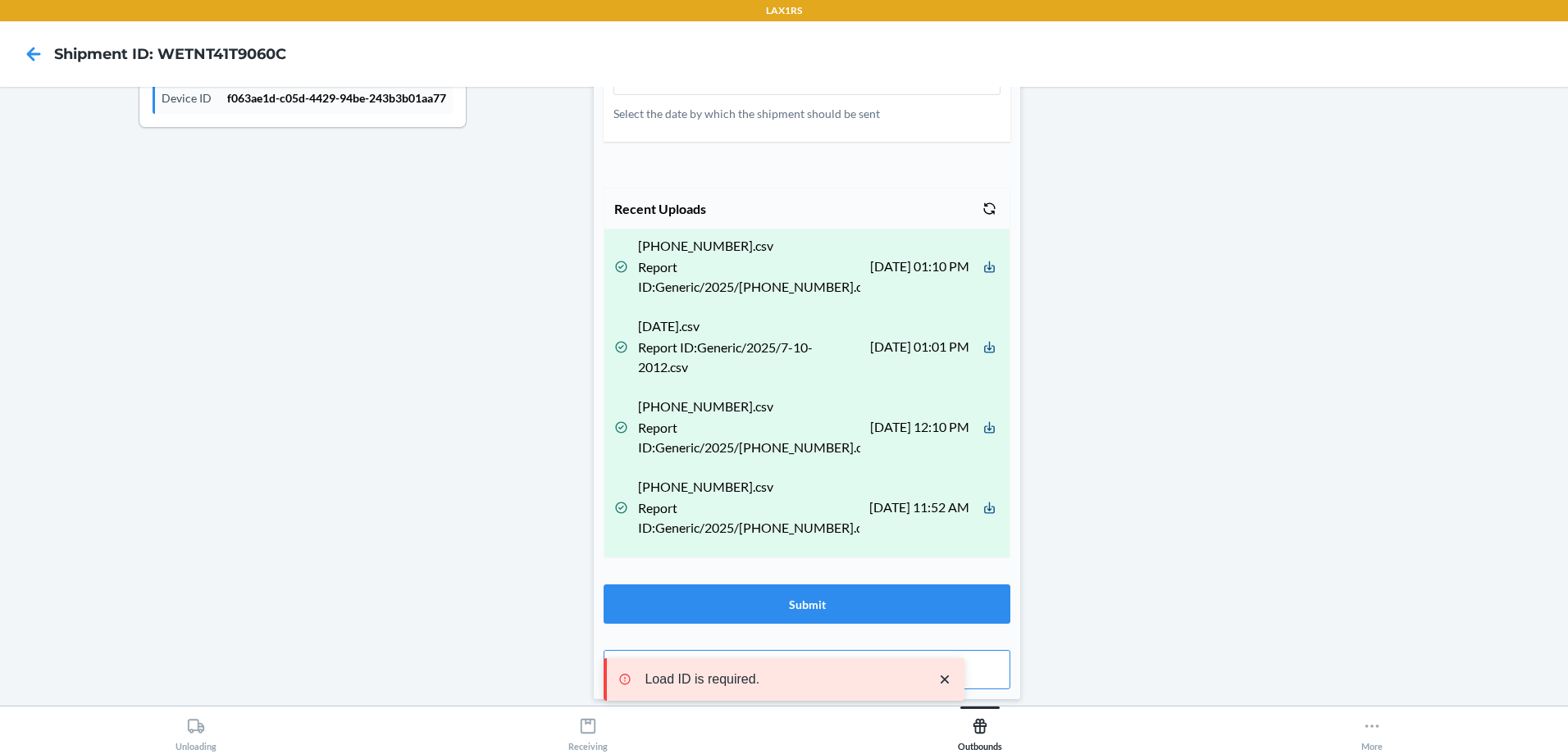 click 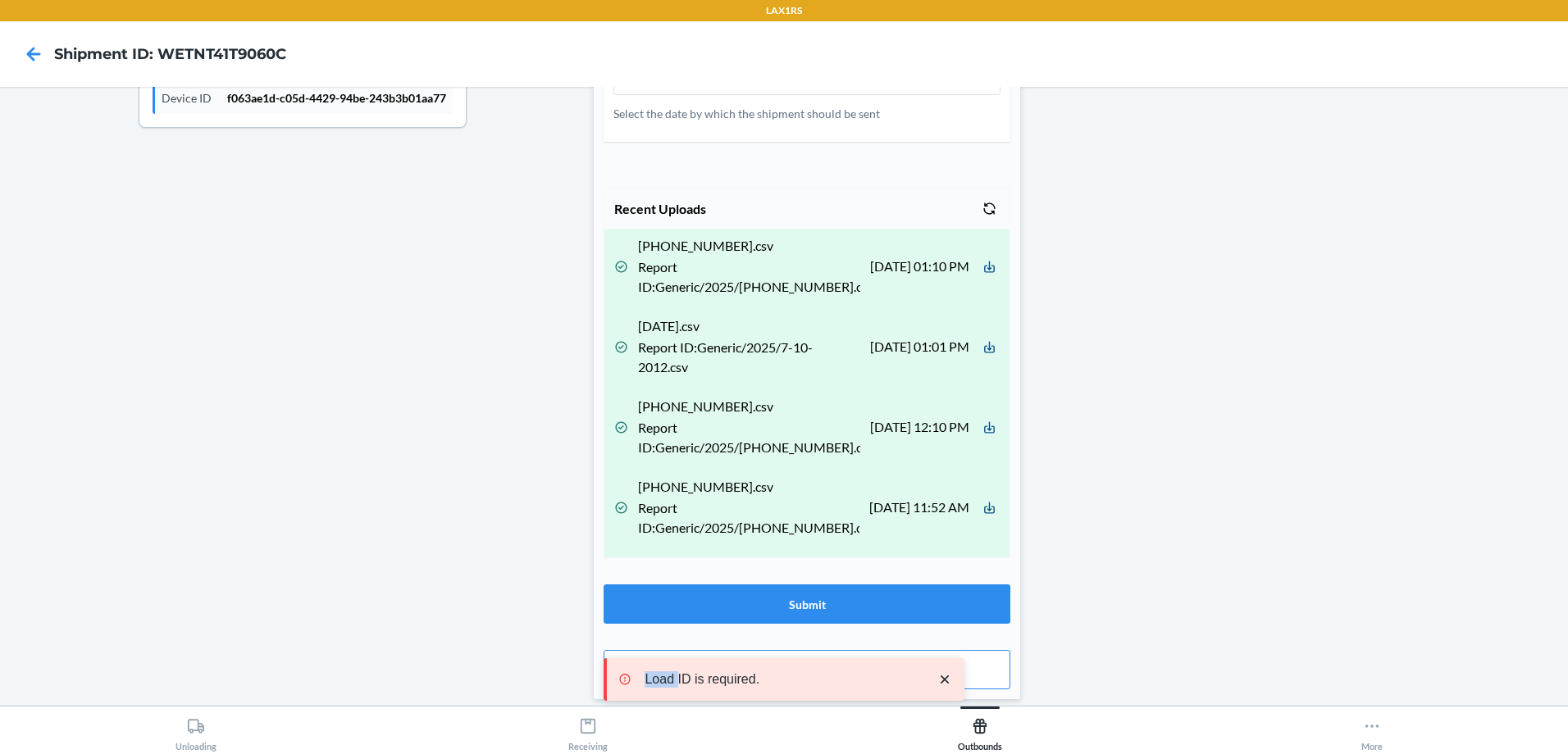 click 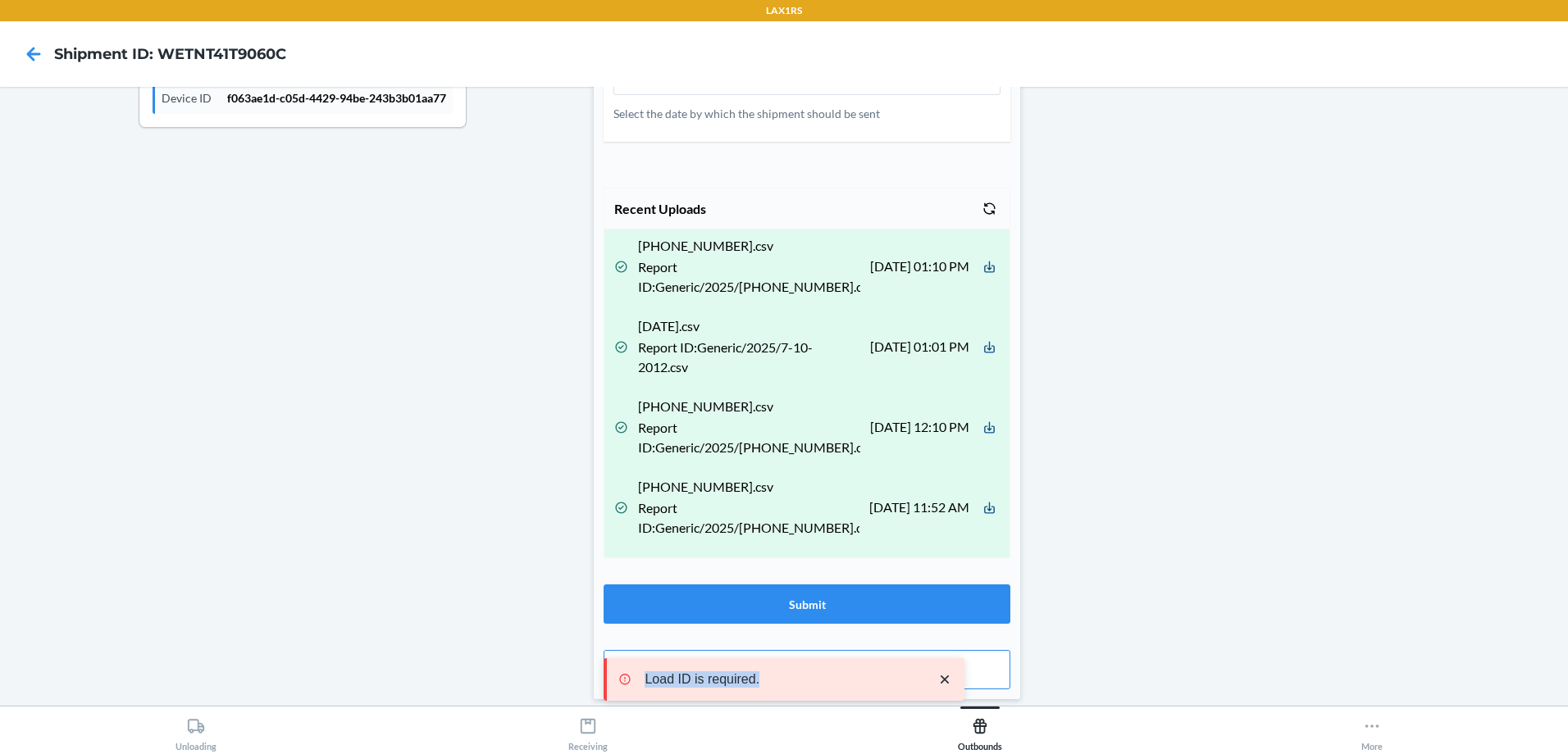 click 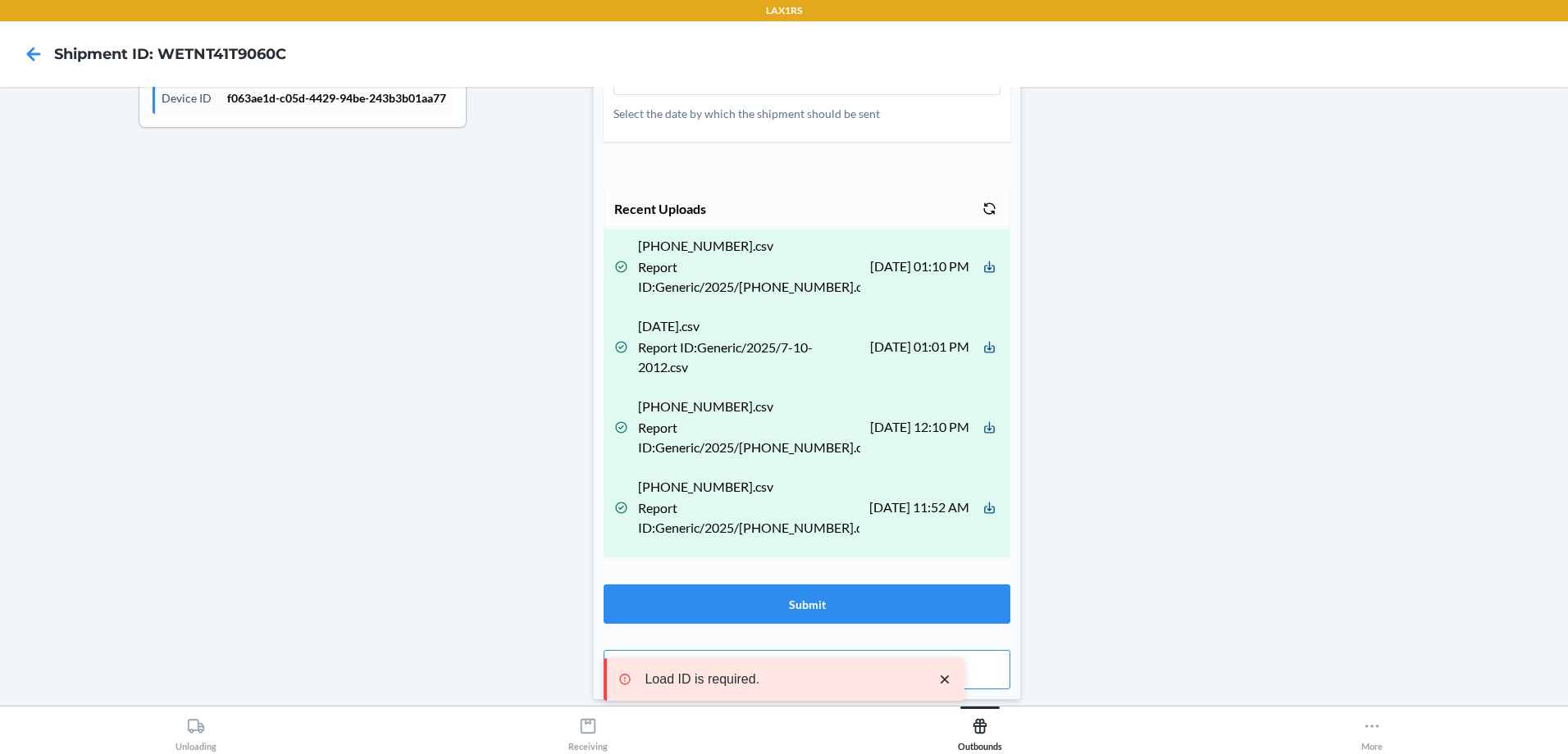 drag, startPoint x: 621, startPoint y: 682, endPoint x: 946, endPoint y: 679, distance: 325.0138 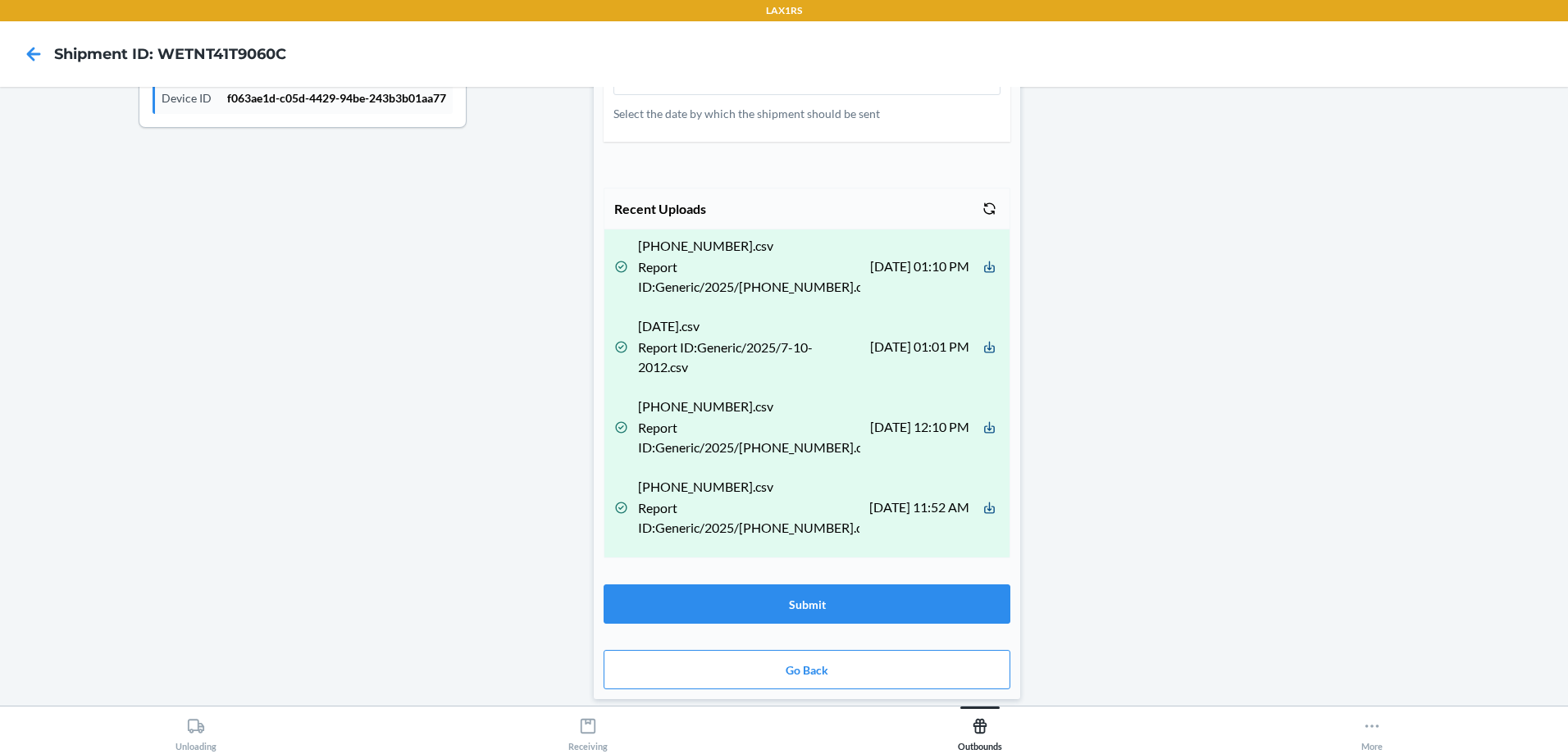 scroll, scrollTop: 0, scrollLeft: 0, axis: both 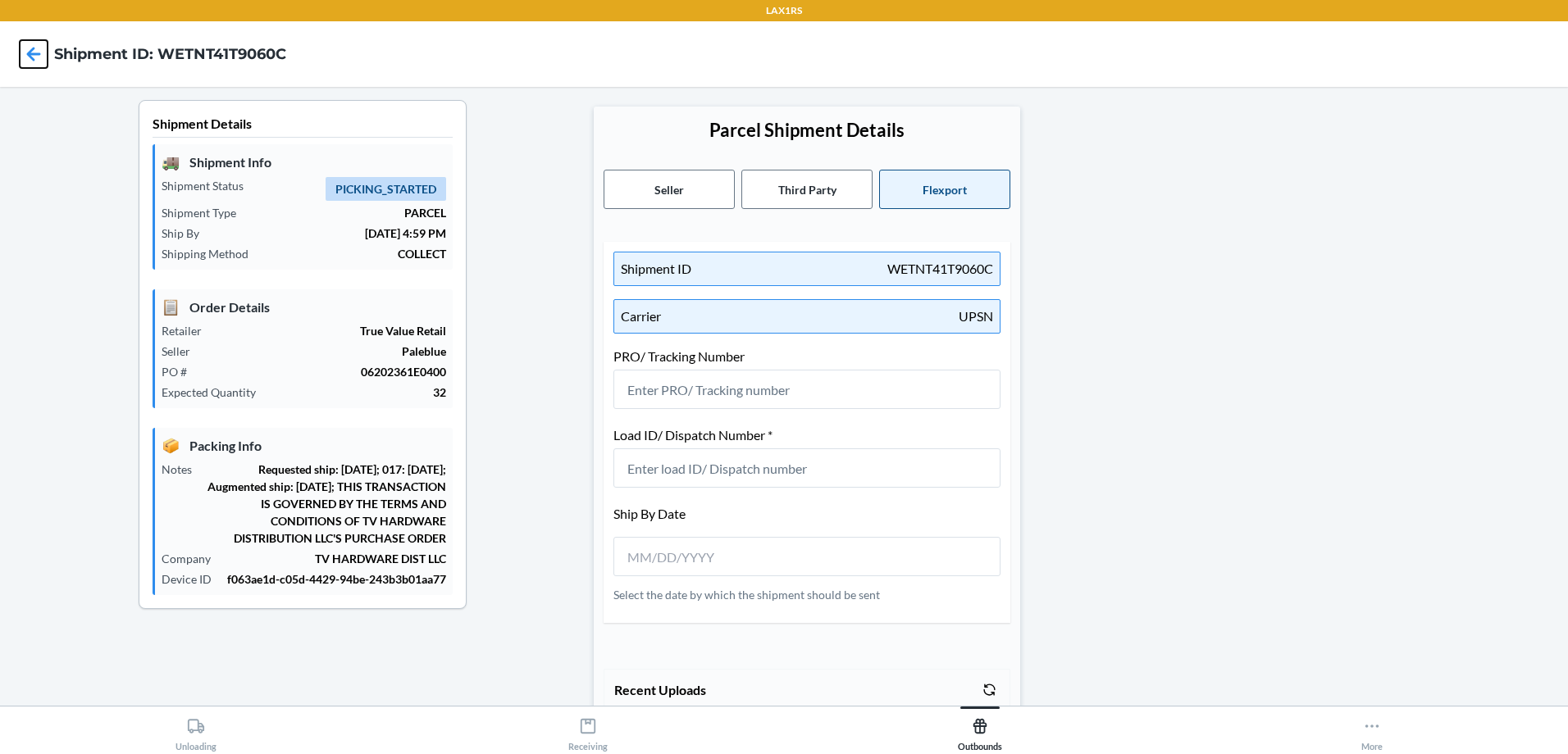 click 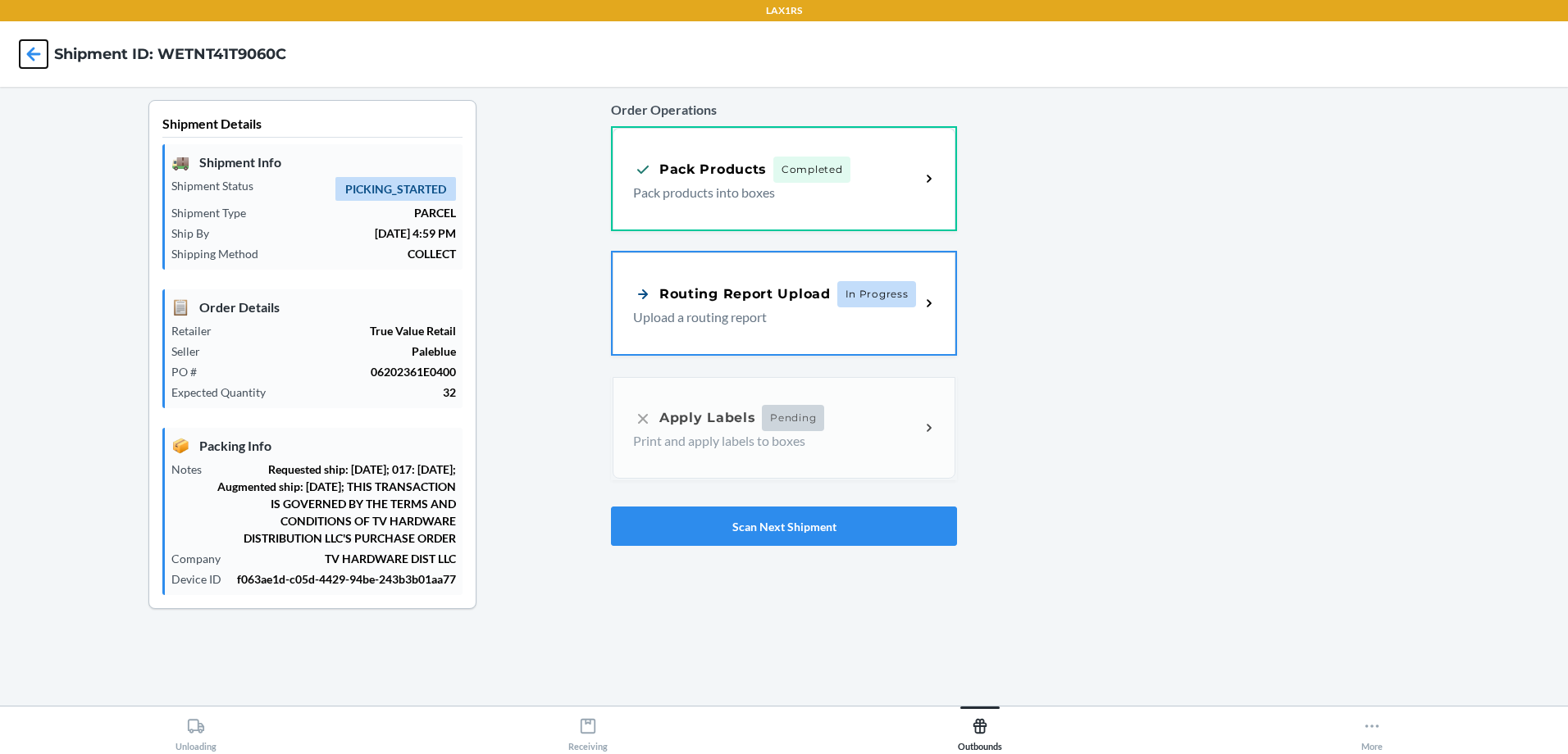 click 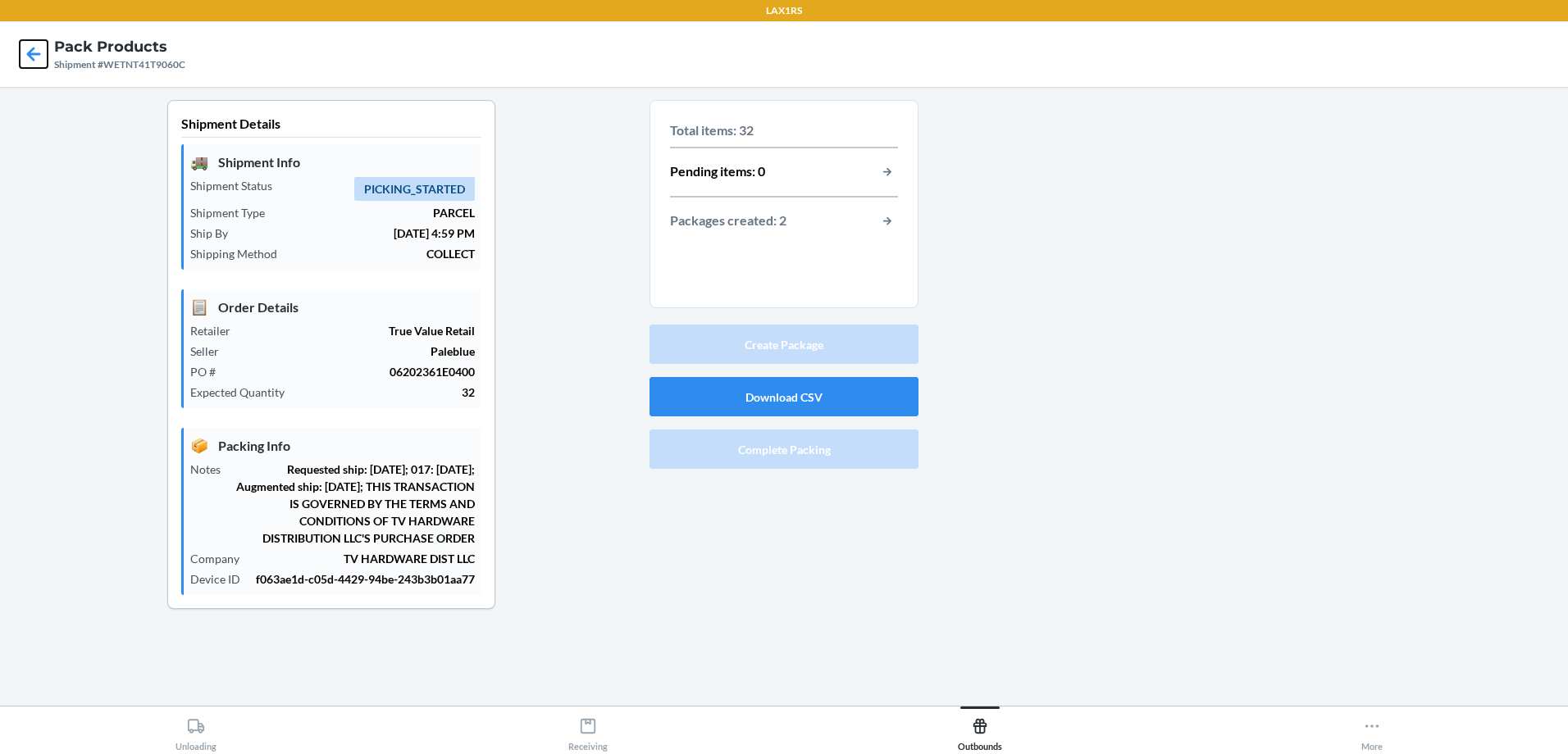 click 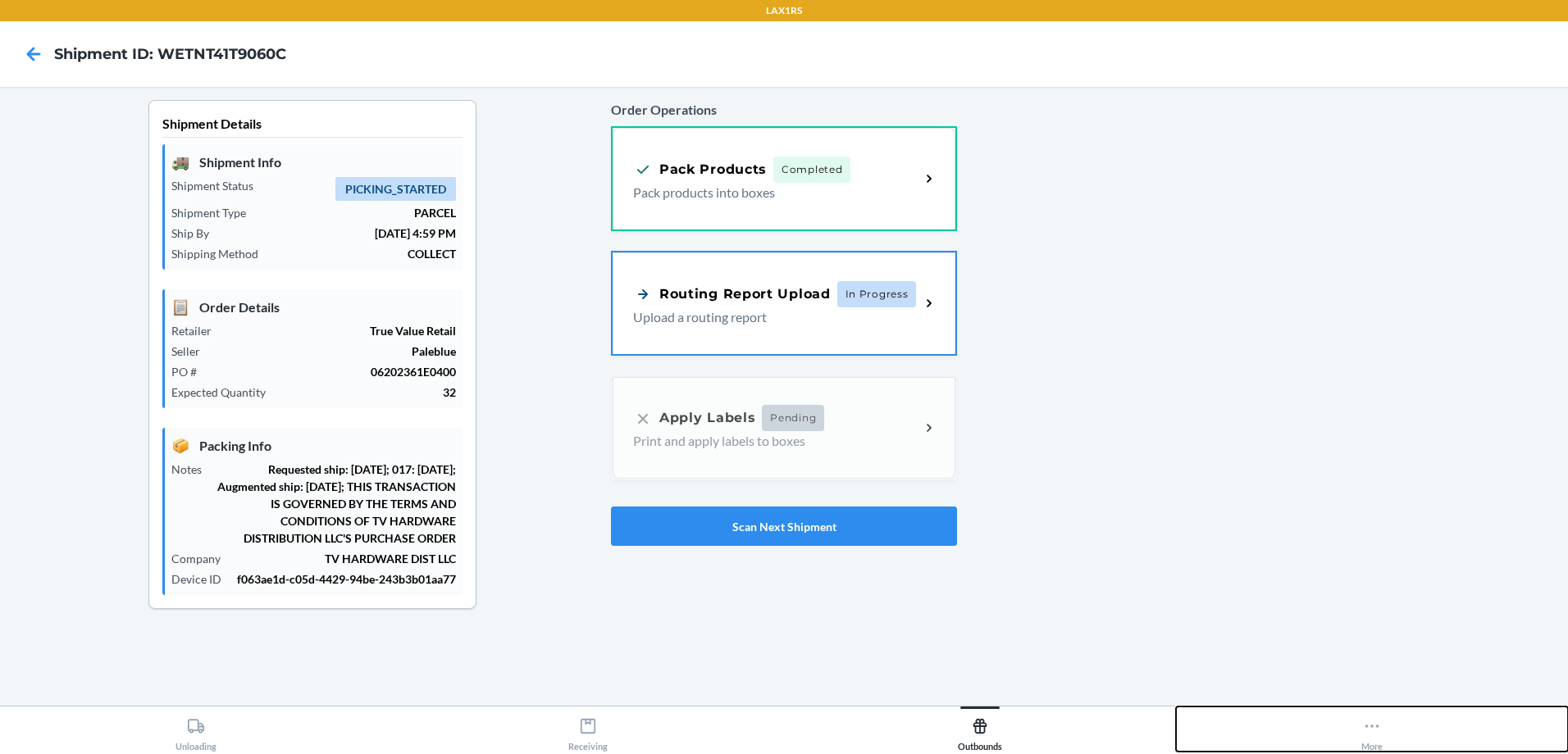 click 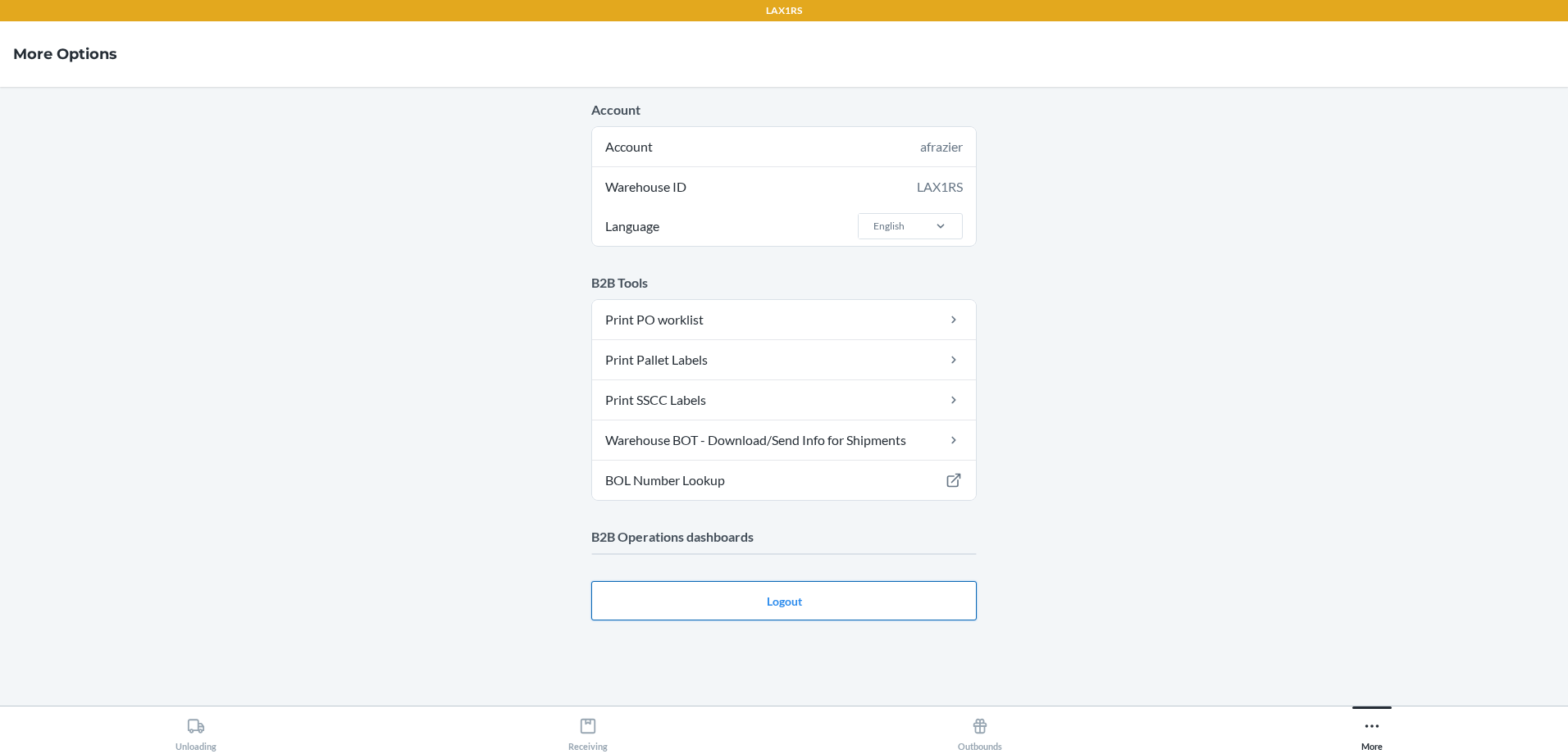 click on "Account Account afrazier Warehouse ID LAX1RS Language English B2B Tools Print PO worklist Print Pallet Labels Print SSCC Labels Warehouse BOT - Download/Send Info for Shipments BOL Number Lookup B2B Operations dashboards Logout" at bounding box center (784, 396) 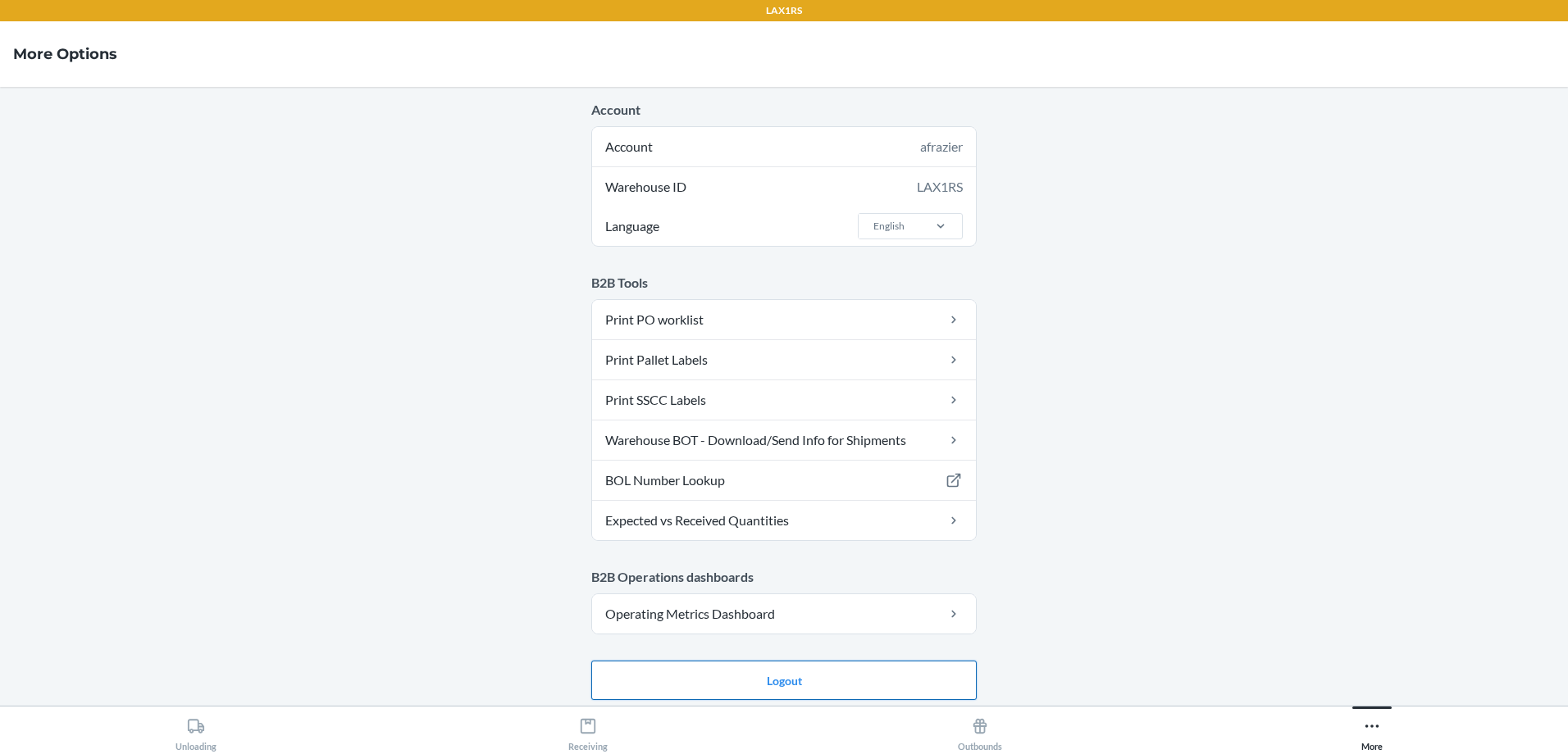 click on "Logout" at bounding box center [784, 680] 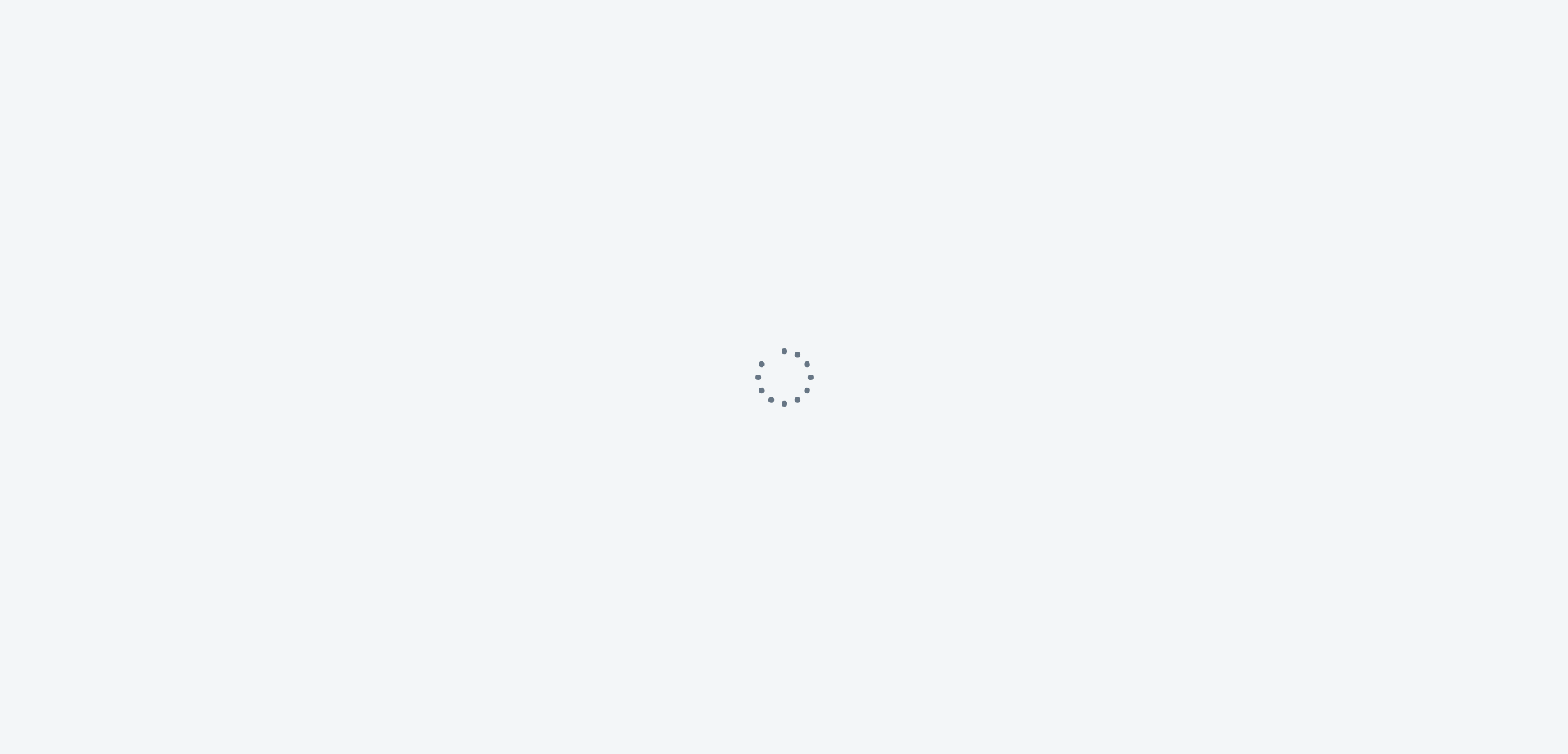 scroll, scrollTop: 0, scrollLeft: 0, axis: both 